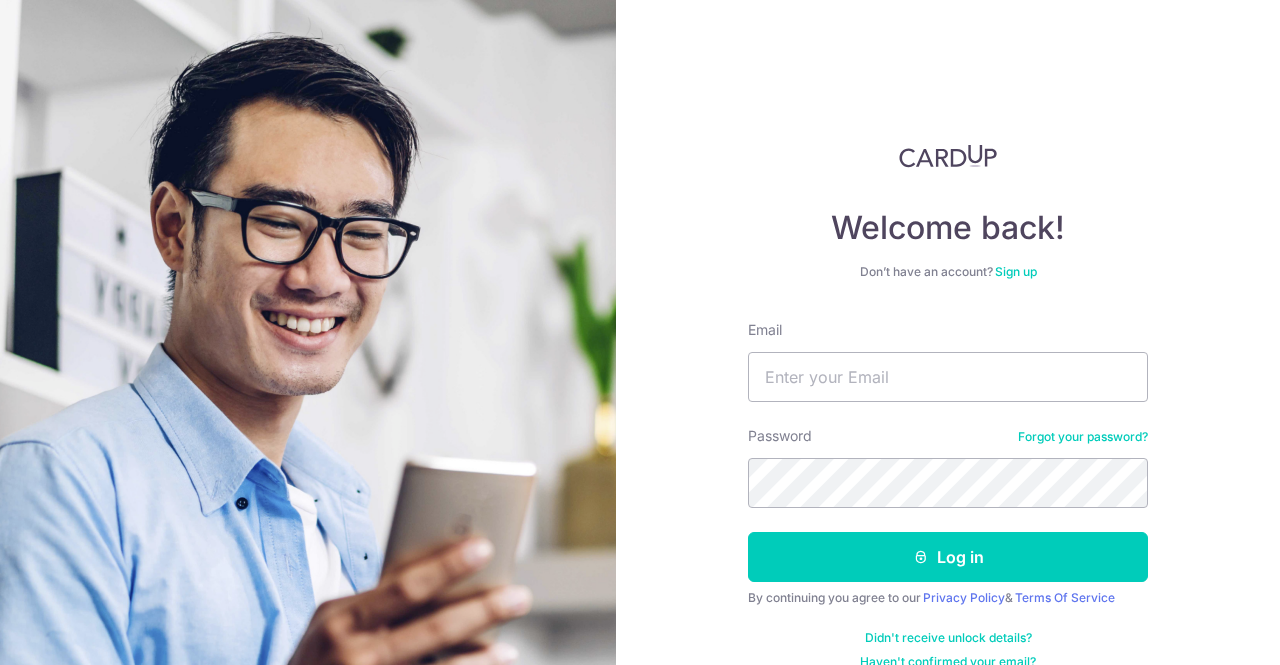 scroll, scrollTop: 0, scrollLeft: 0, axis: both 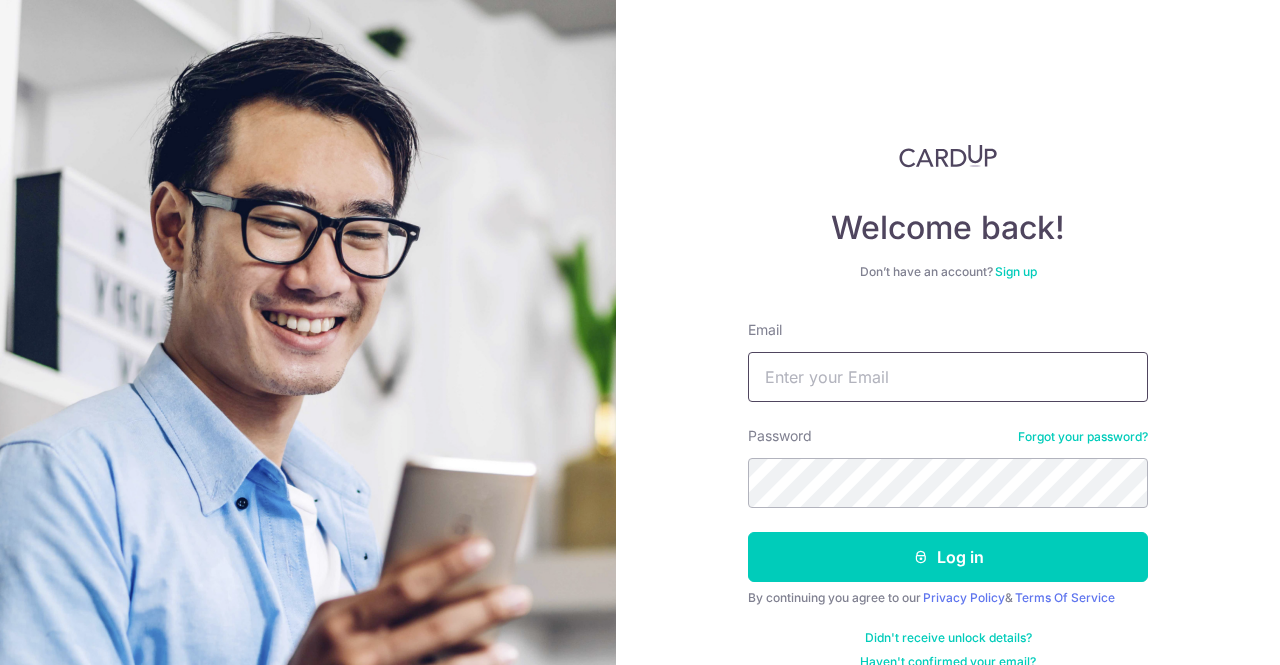 click on "Email" at bounding box center [948, 377] 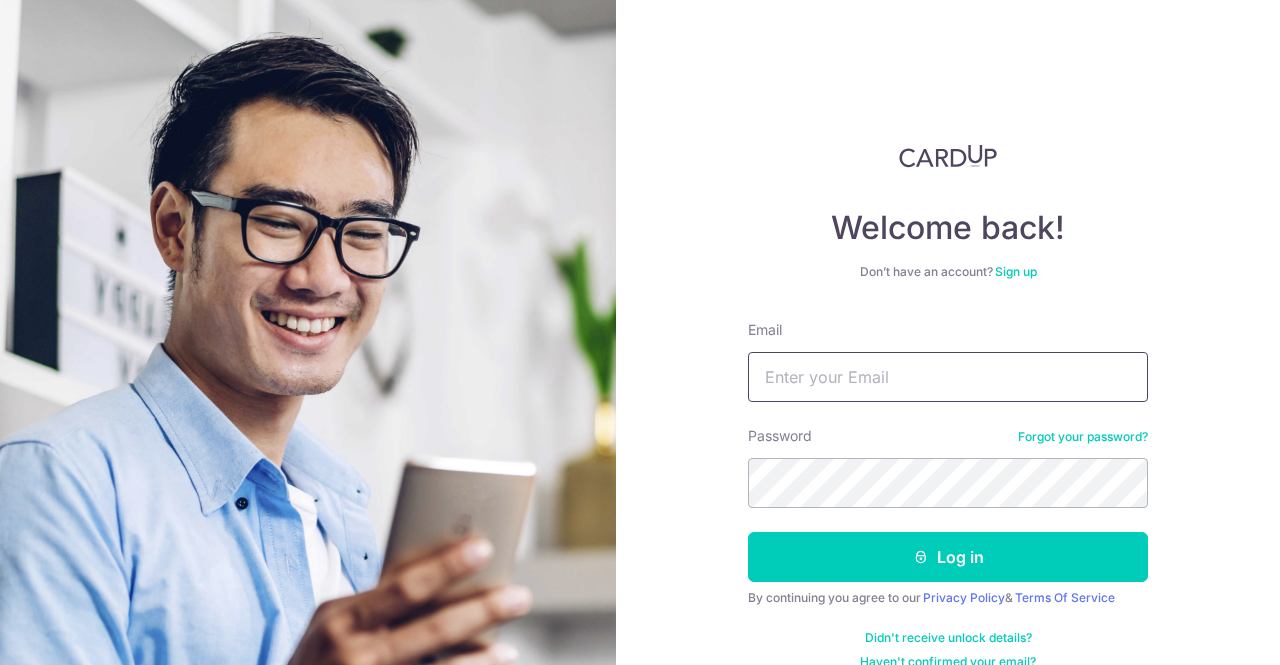 type on "limkevin3001@gmail.com" 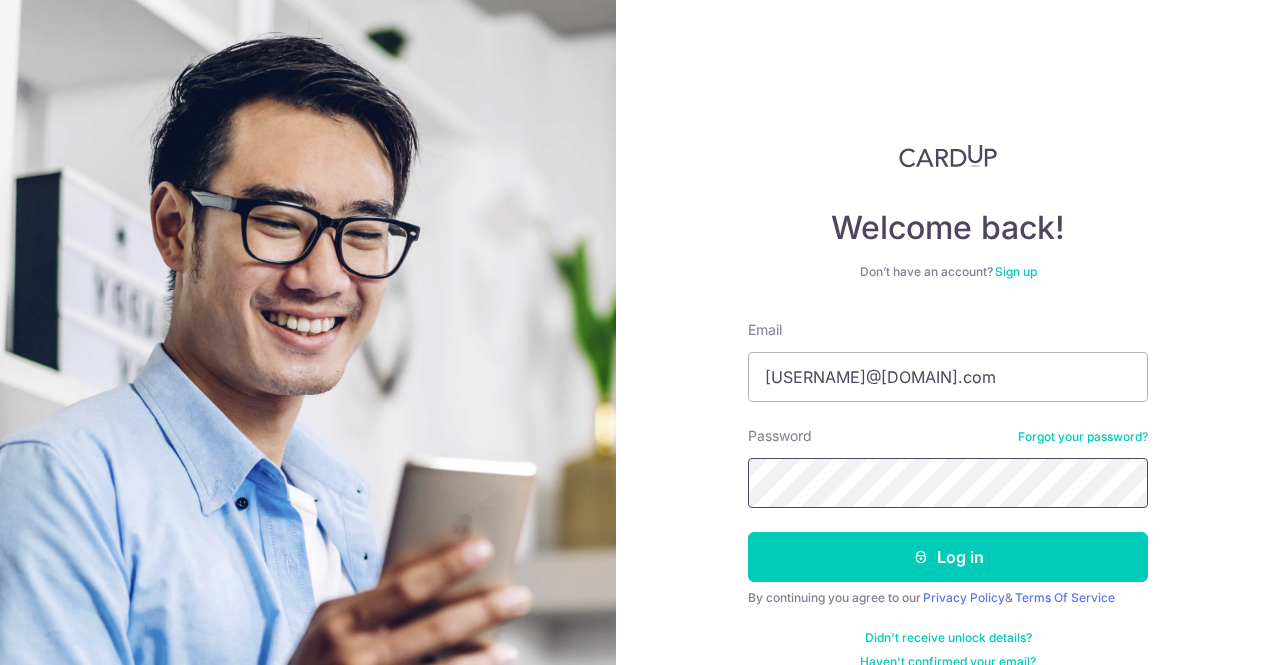 click on "Log in" at bounding box center [948, 557] 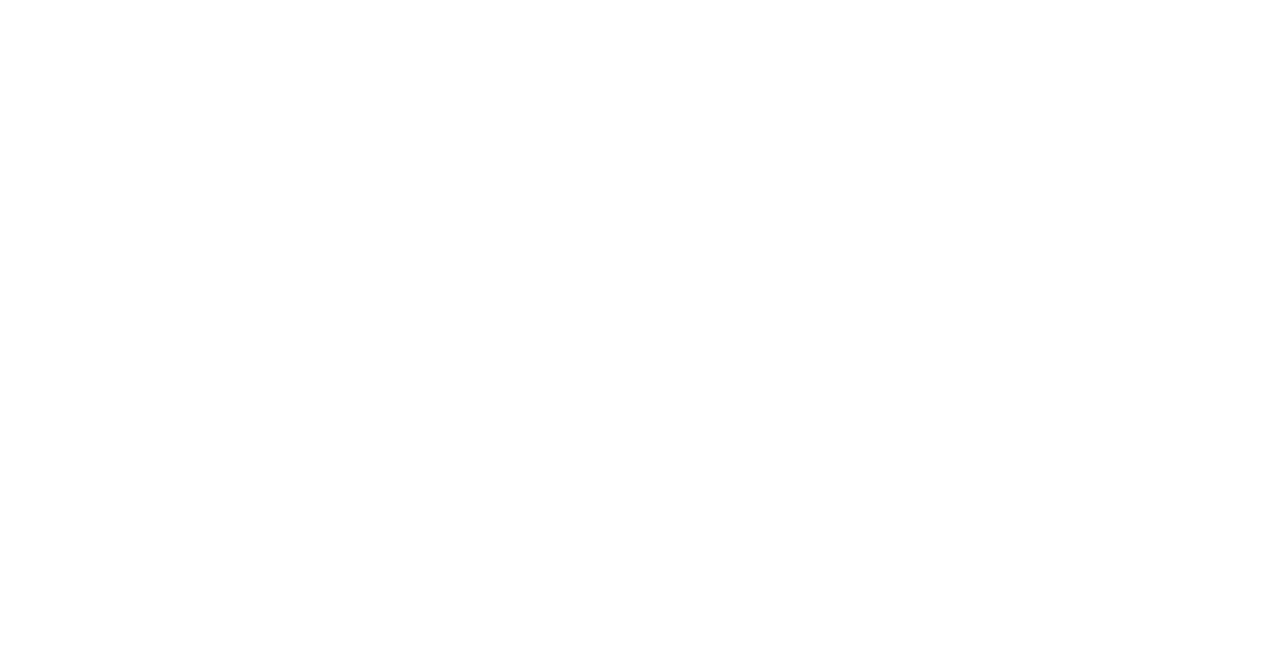 scroll, scrollTop: 0, scrollLeft: 0, axis: both 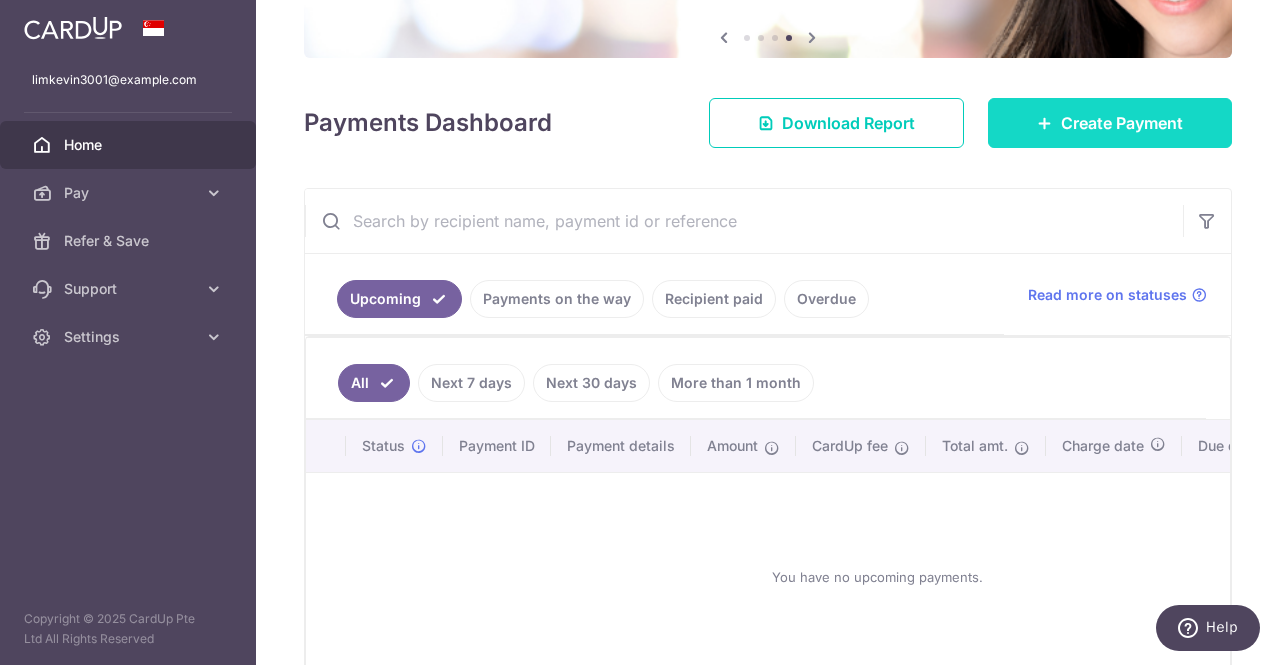 click on "Create Payment" at bounding box center (1122, 123) 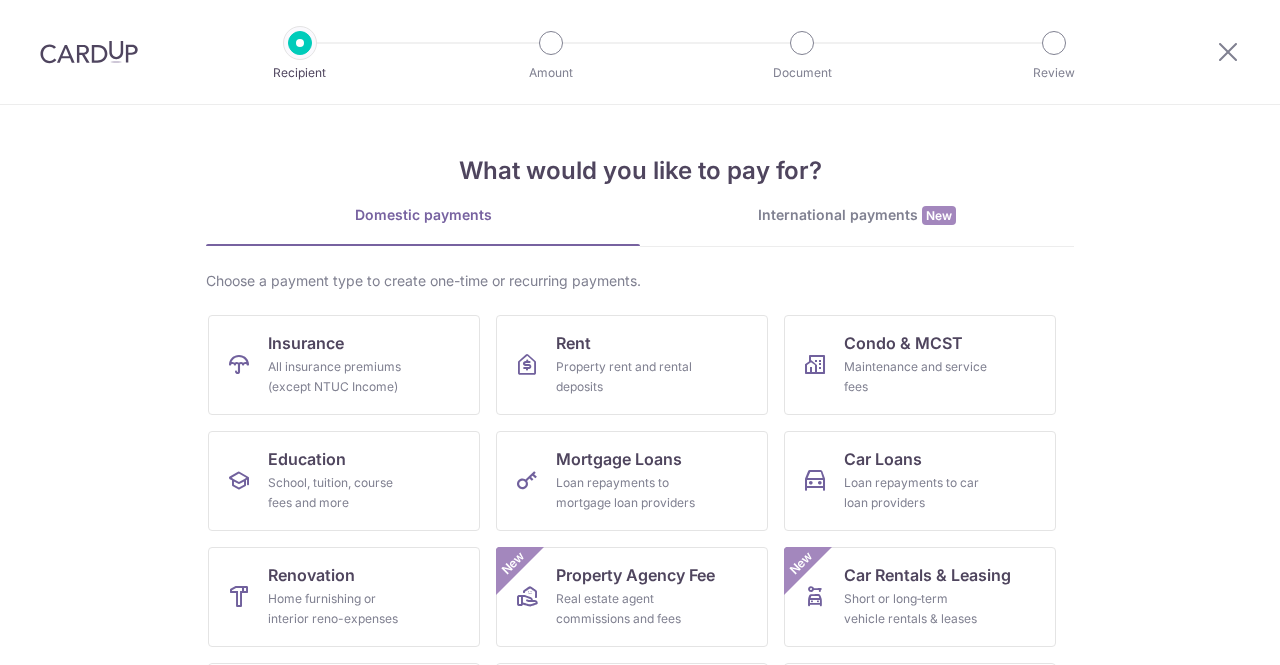 scroll, scrollTop: 0, scrollLeft: 0, axis: both 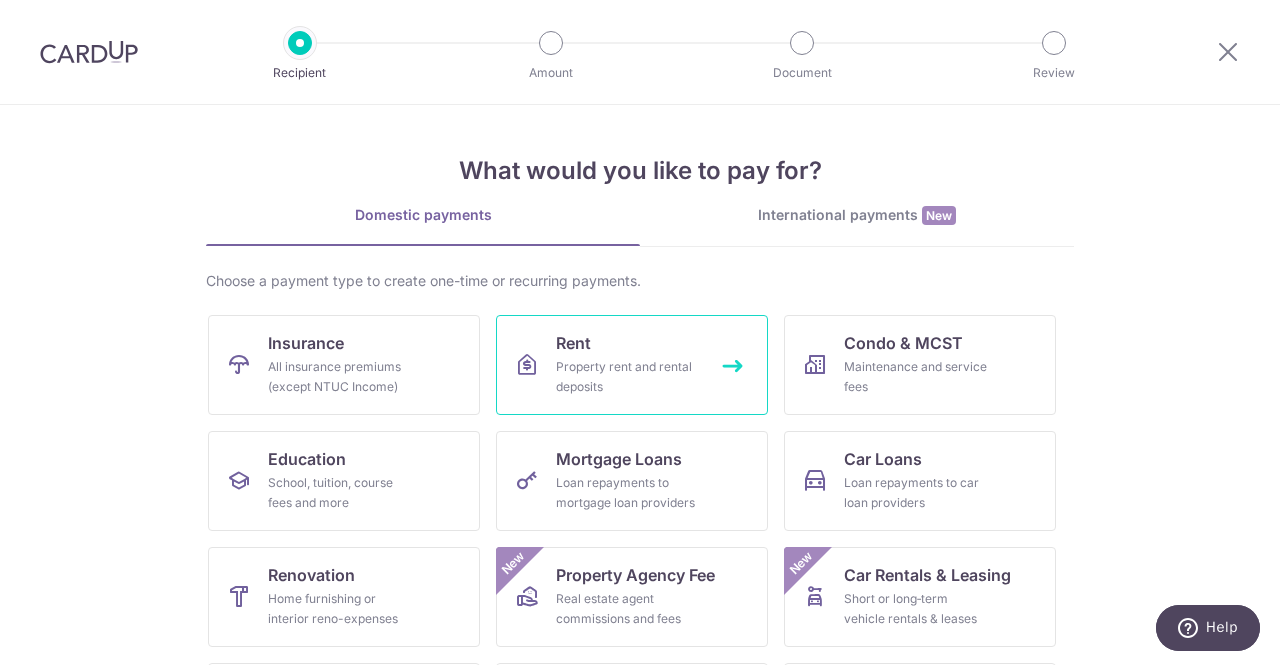click on "Rent Property rent and rental deposits" at bounding box center (632, 365) 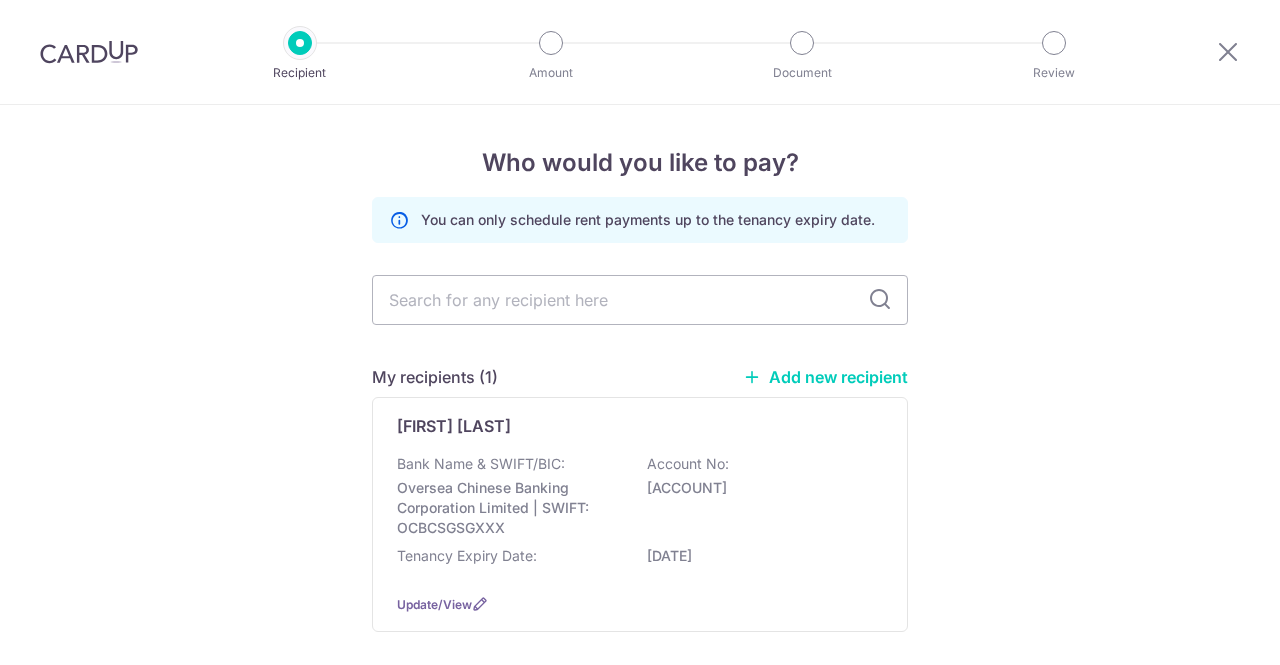 scroll, scrollTop: 0, scrollLeft: 0, axis: both 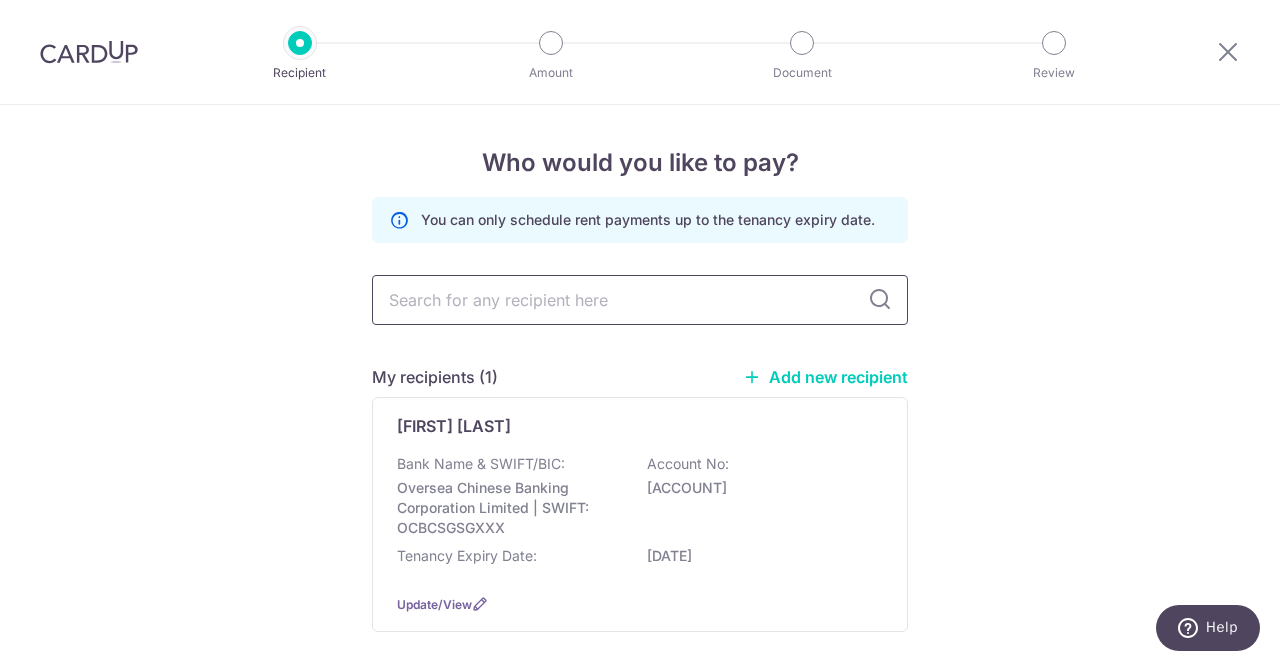 click at bounding box center (640, 300) 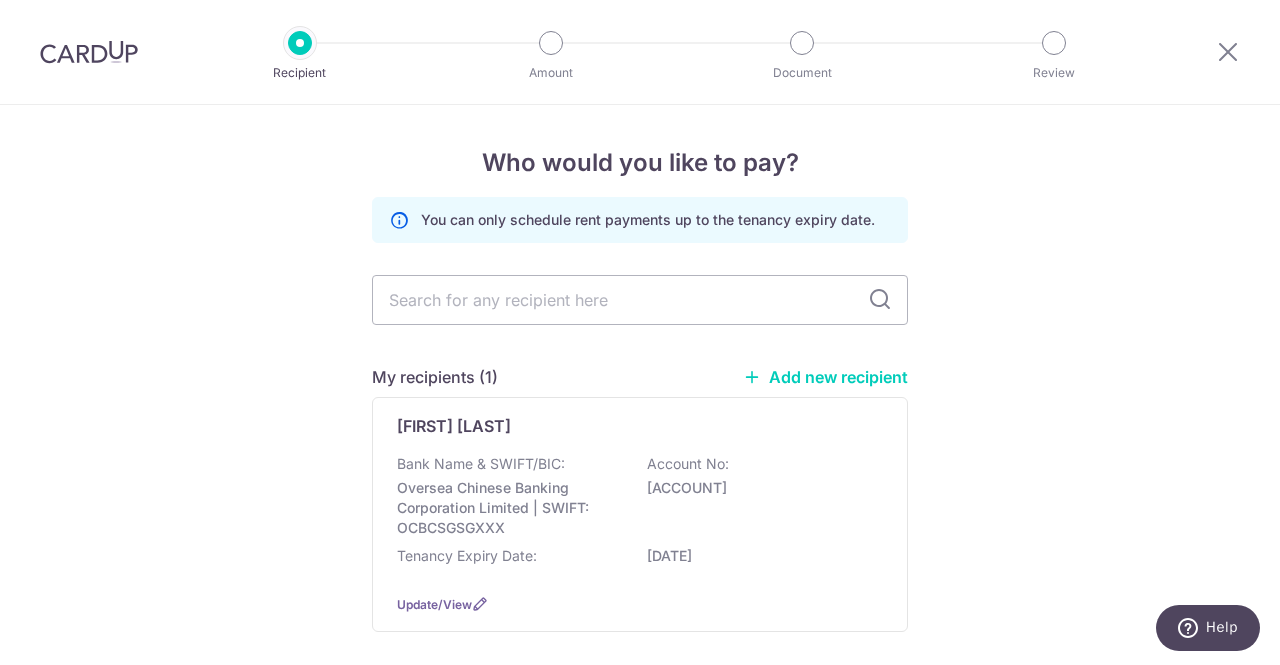 click on "You can only schedule rent payments up to the tenancy expiry date.
My recipients (1)
Add new recipient
Koh Thian Chai
Bank Name & SWIFT/BIC:
Oversea Chinese Banking Corporation Limited | SWIFT: OCBCSGSGXXX
Account No:
6211125890
Tenancy Expiry Date:
31/05/2026
Update/View" at bounding box center [640, 430] 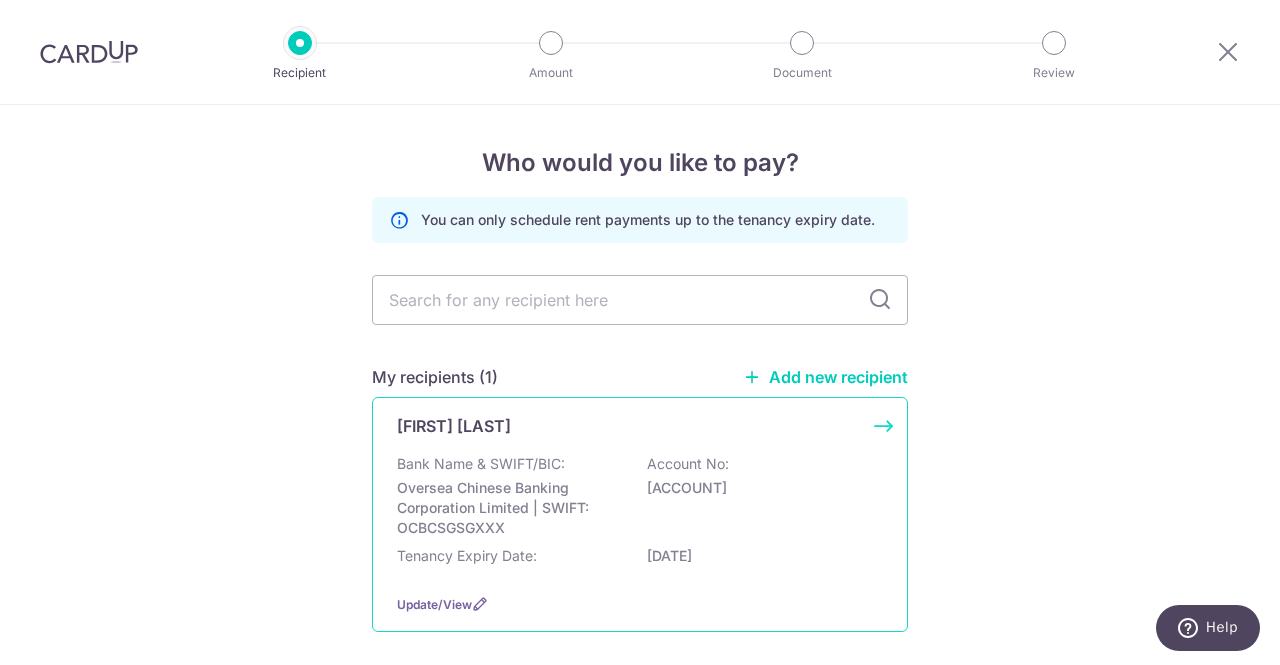 click on "Bank Name & SWIFT/BIC:
Oversea Chinese Banking Corporation Limited | SWIFT: OCBCSGSGXXX
Account No:
6211125890" at bounding box center (640, 496) 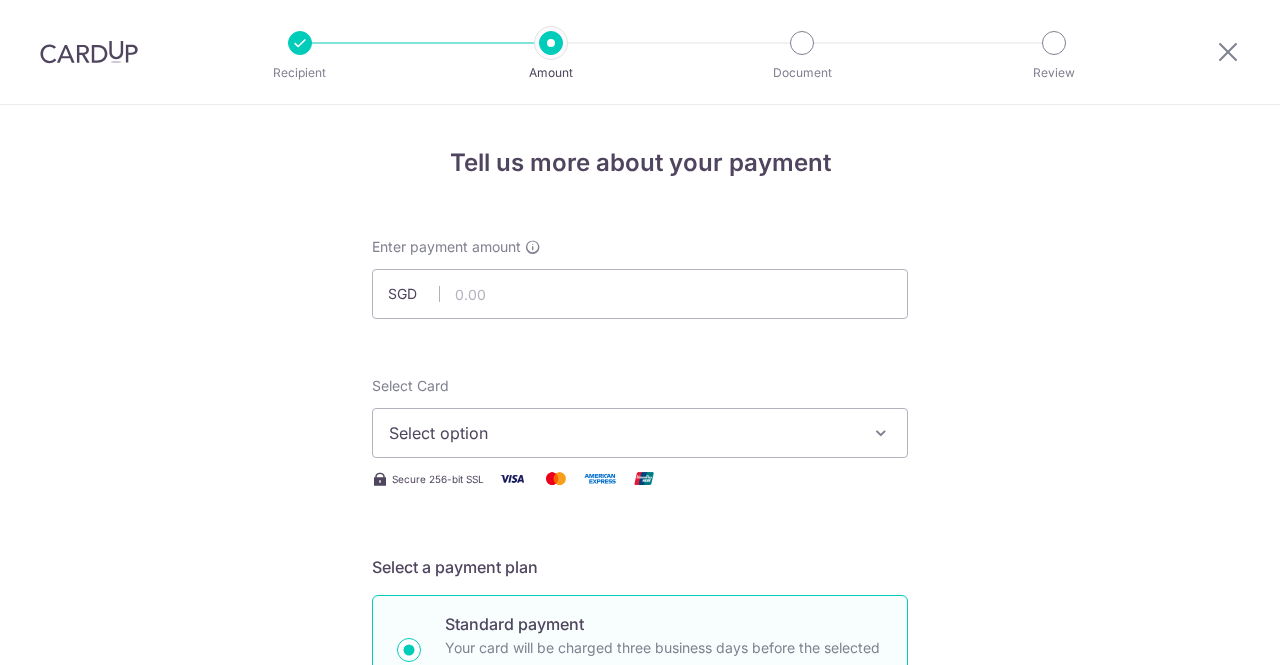 scroll, scrollTop: 0, scrollLeft: 0, axis: both 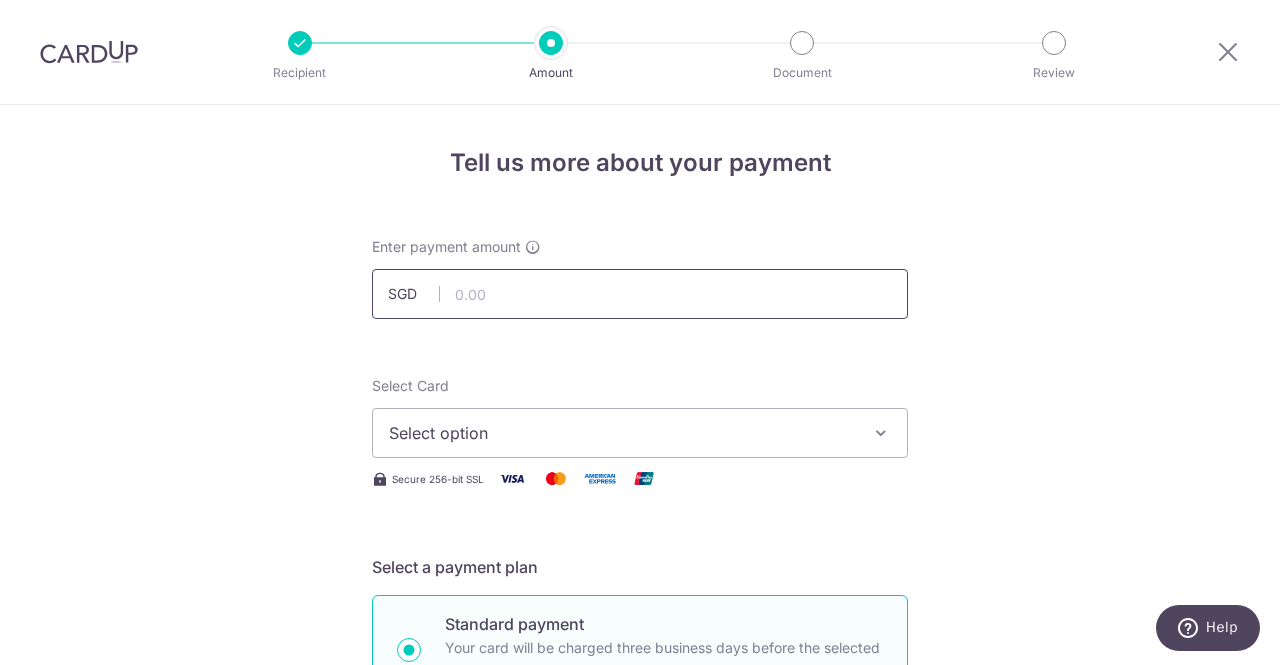 click at bounding box center [640, 294] 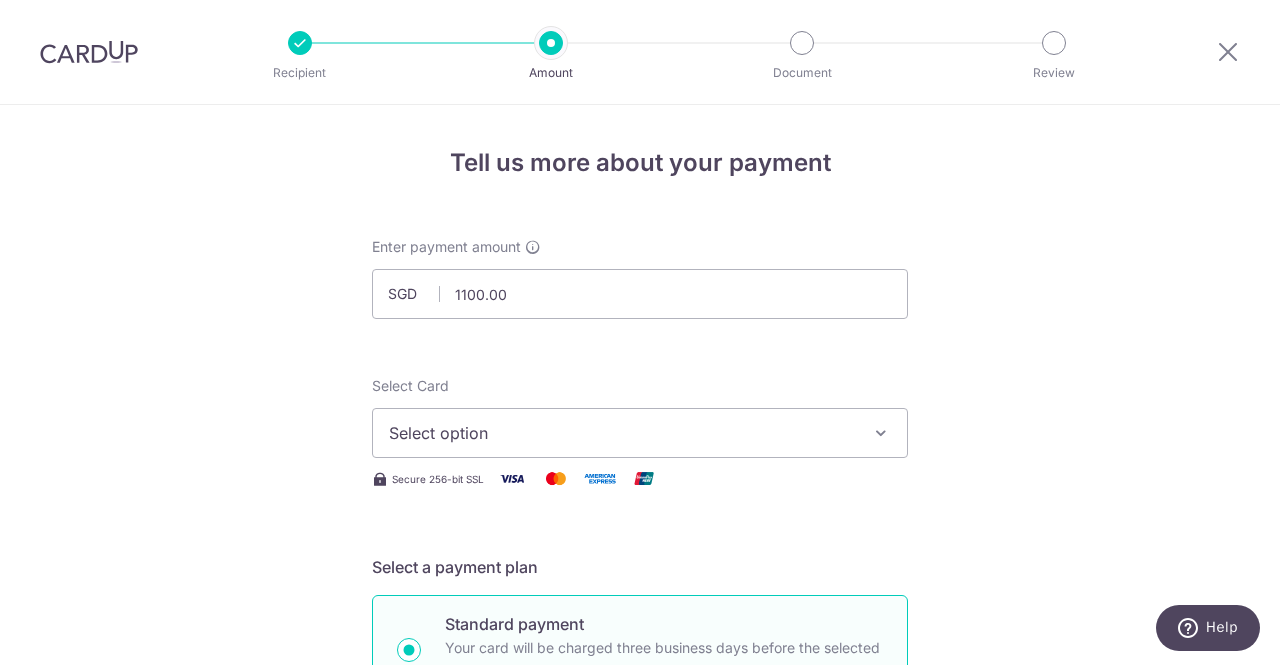 type on "1,100.00" 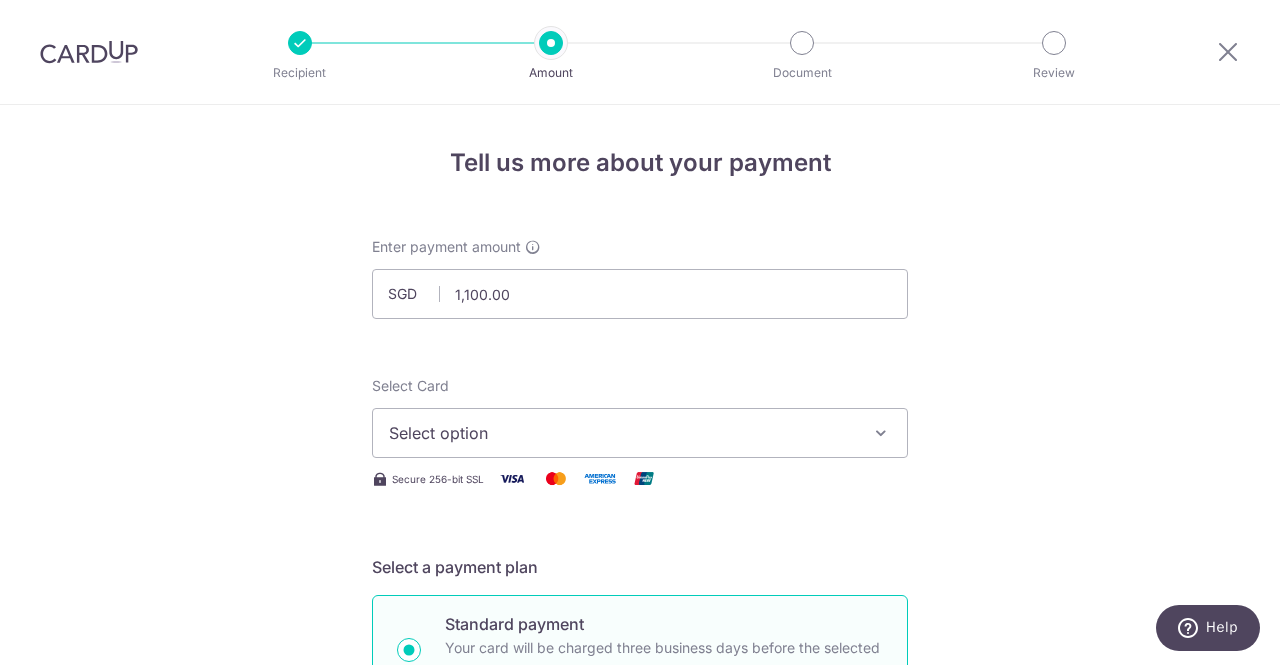click on "Select option" at bounding box center (640, 433) 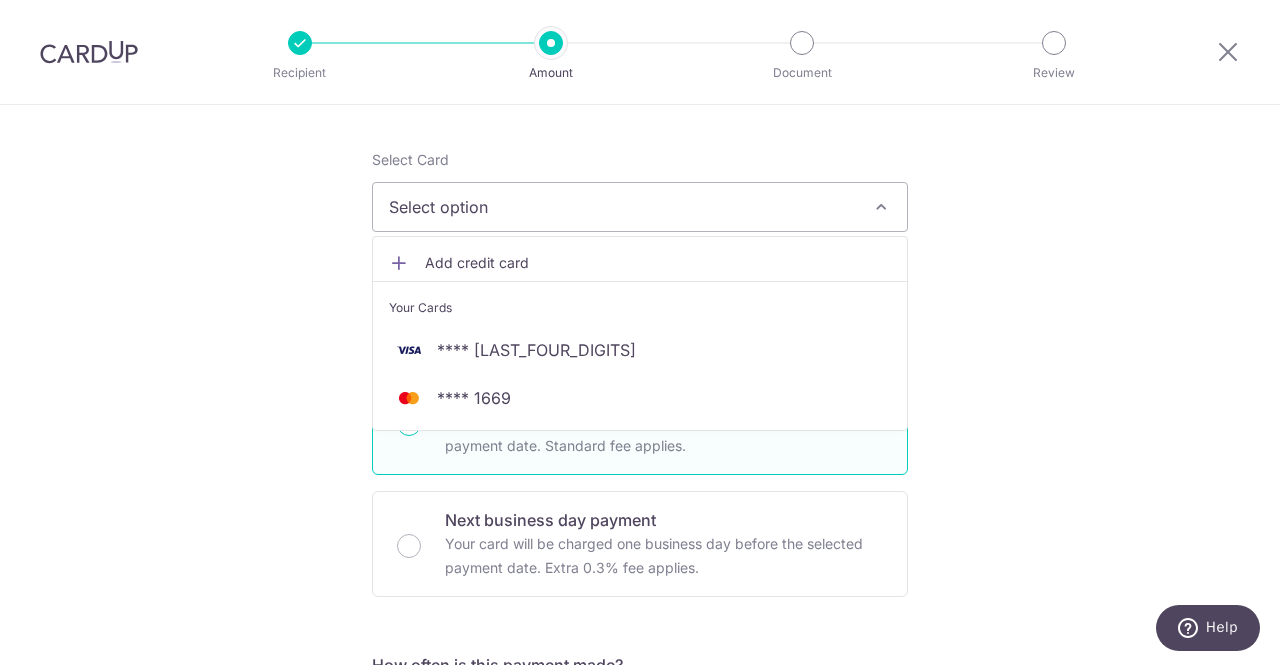 scroll, scrollTop: 225, scrollLeft: 0, axis: vertical 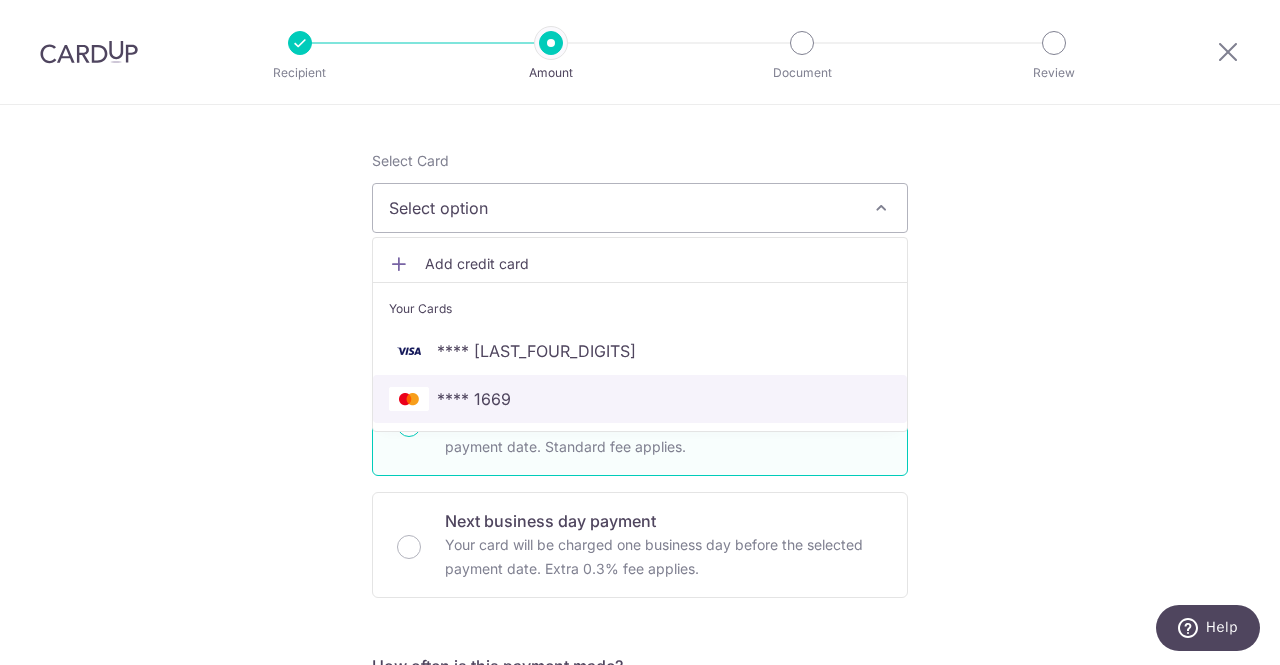 click on "**** 1669" at bounding box center (640, 399) 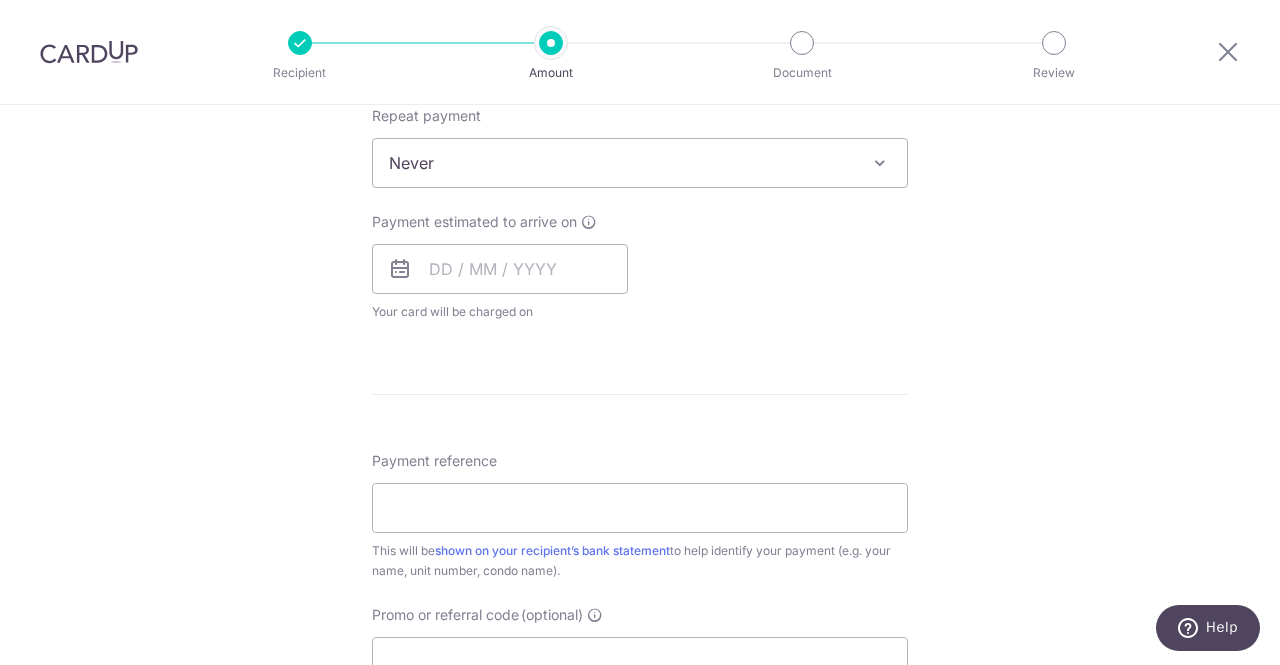 scroll, scrollTop: 812, scrollLeft: 0, axis: vertical 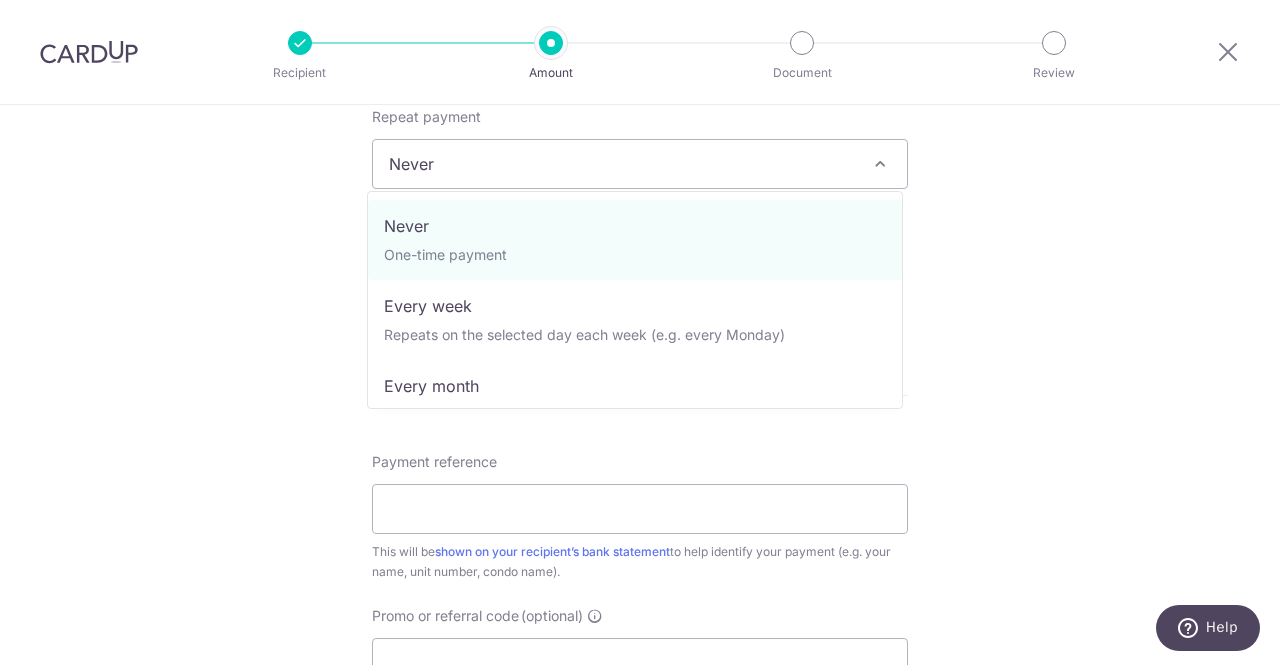 click on "Never" at bounding box center (640, 164) 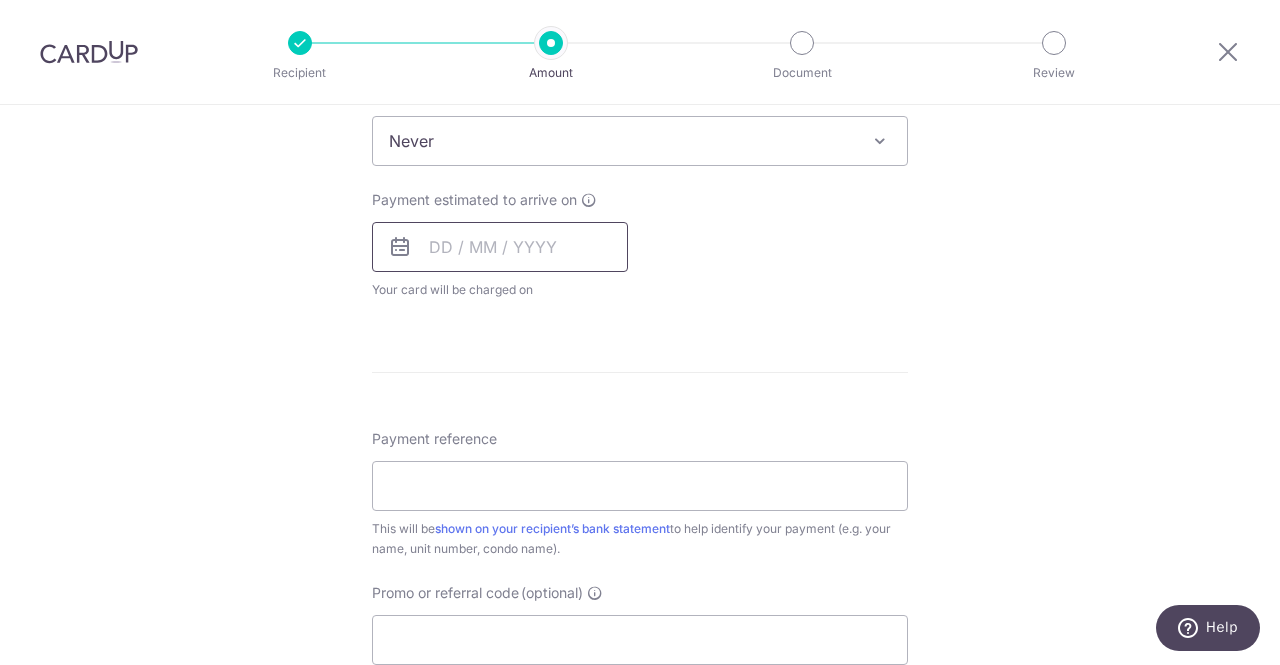 scroll, scrollTop: 836, scrollLeft: 0, axis: vertical 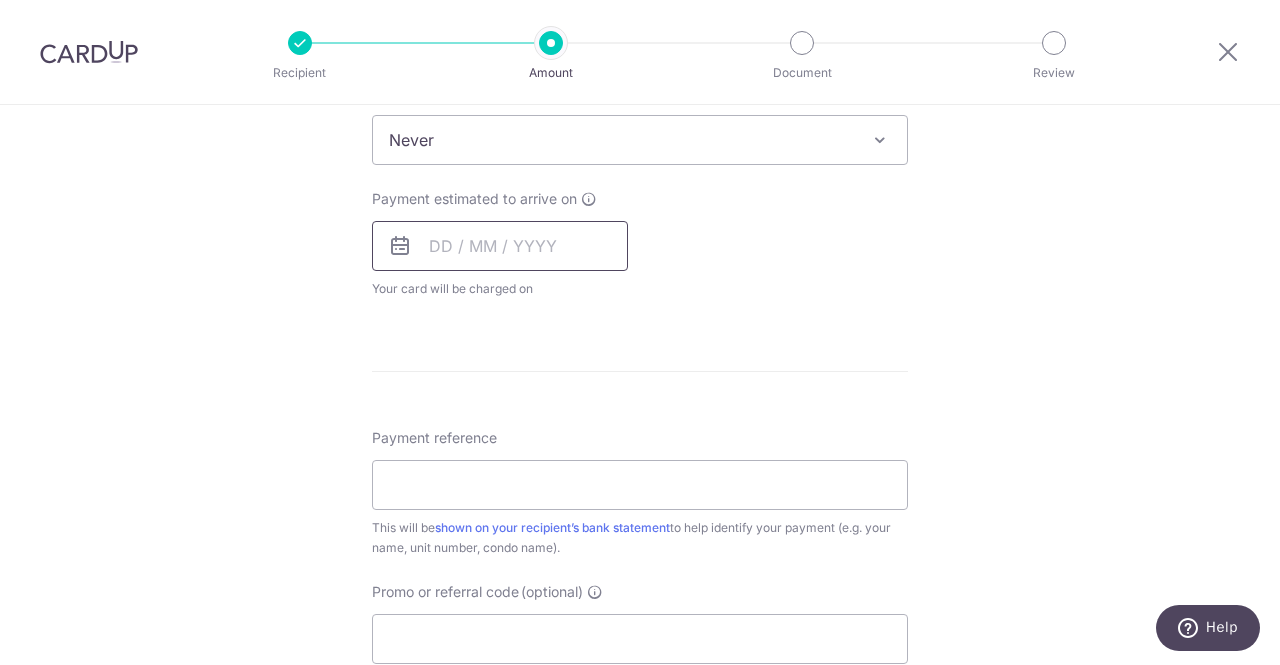 click at bounding box center (500, 246) 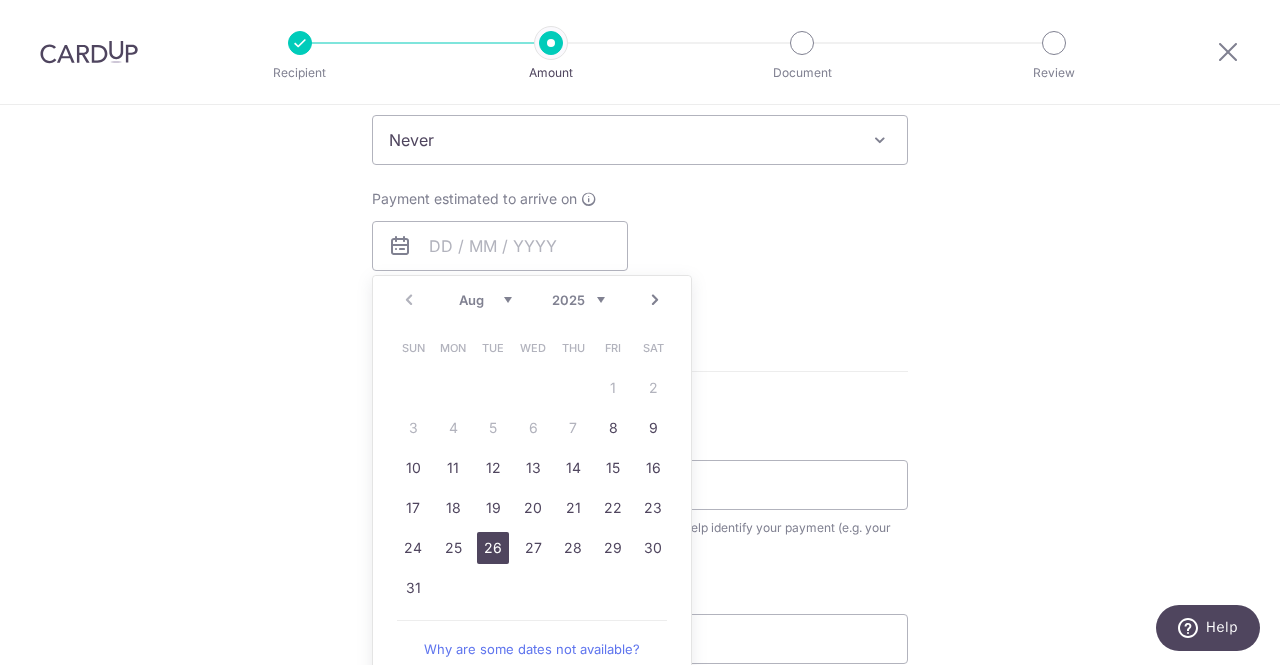 click on "26" at bounding box center (493, 548) 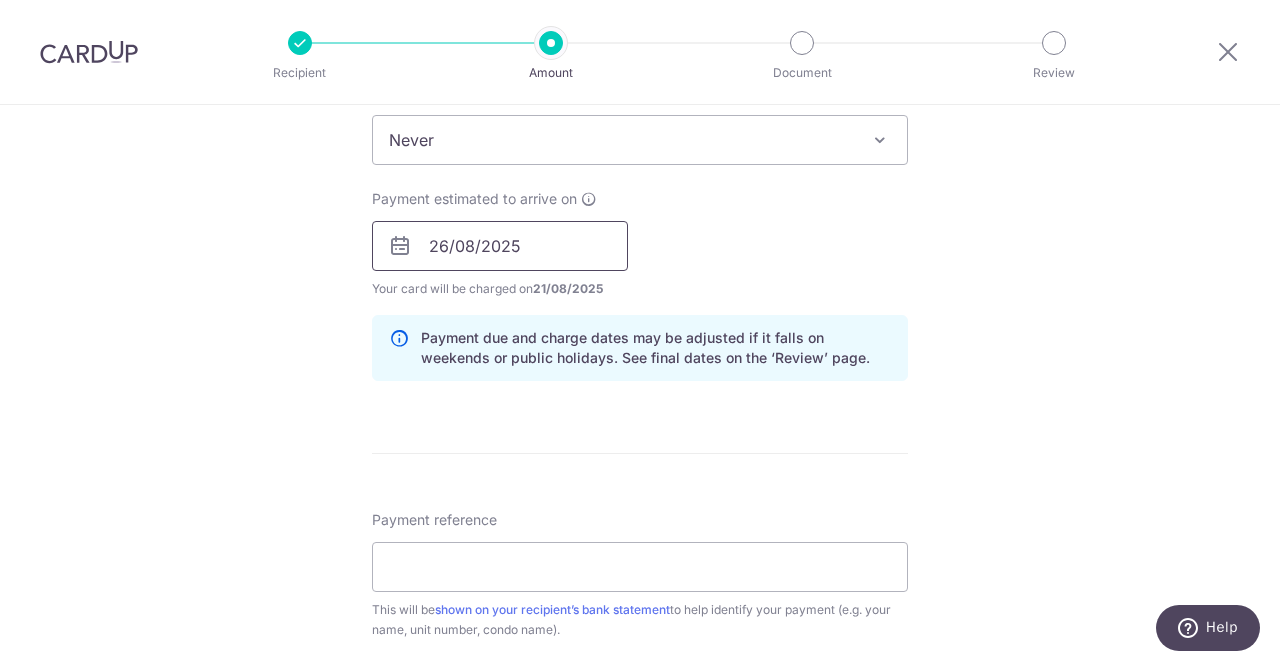click on "26/08/2025" at bounding box center [500, 246] 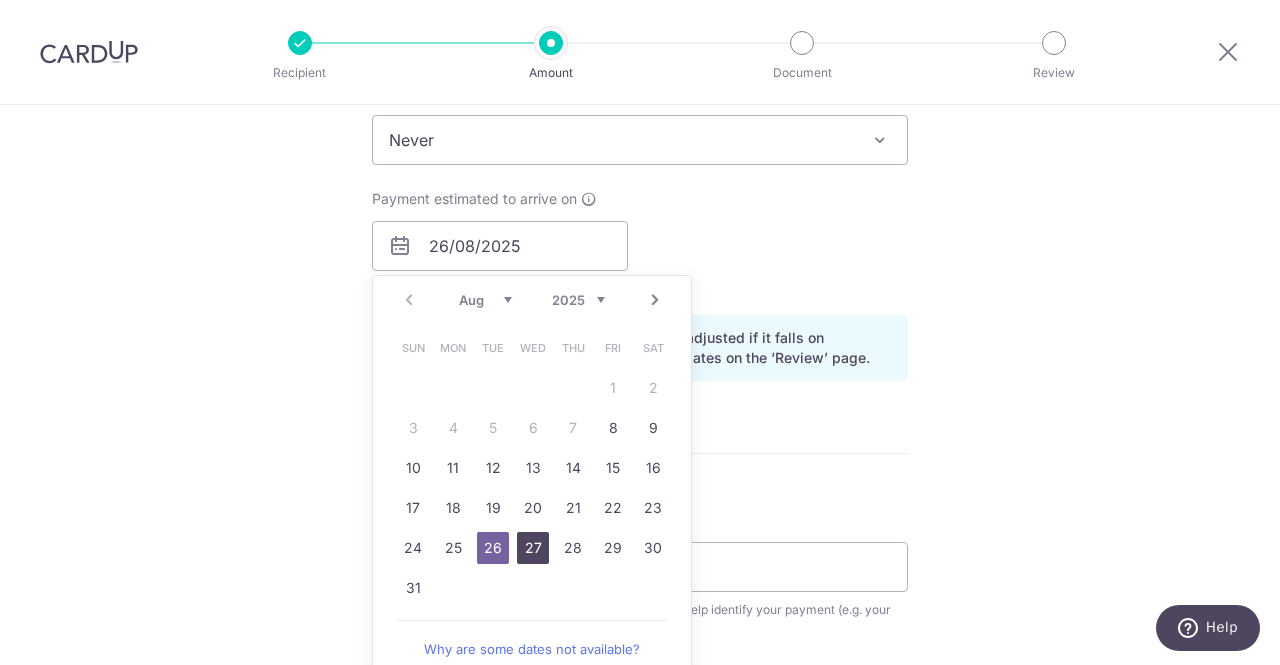 click on "27" at bounding box center (533, 548) 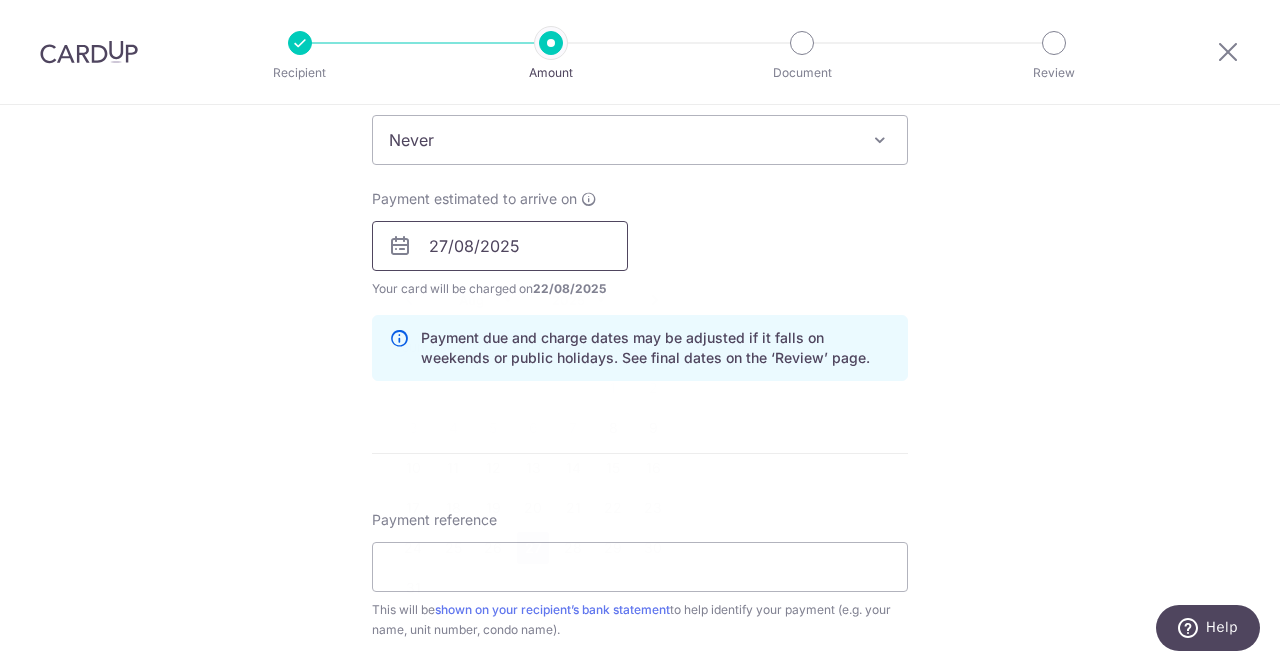 click on "27/08/2025" at bounding box center [500, 246] 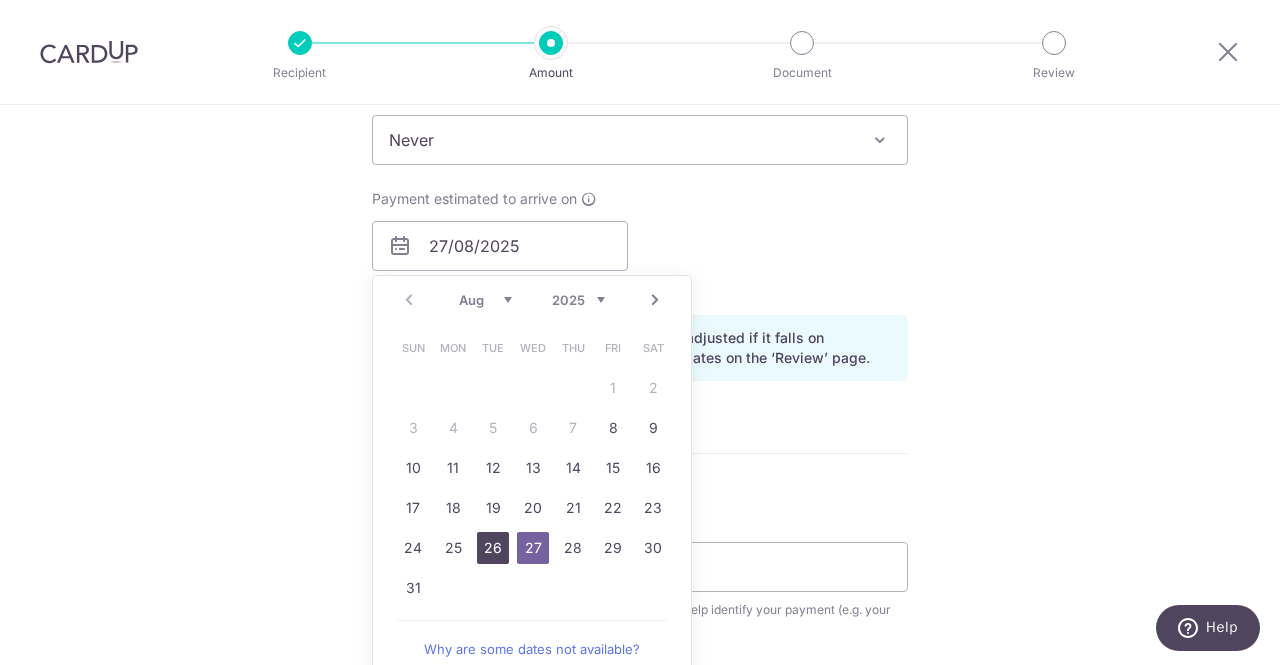 click on "26" at bounding box center [493, 548] 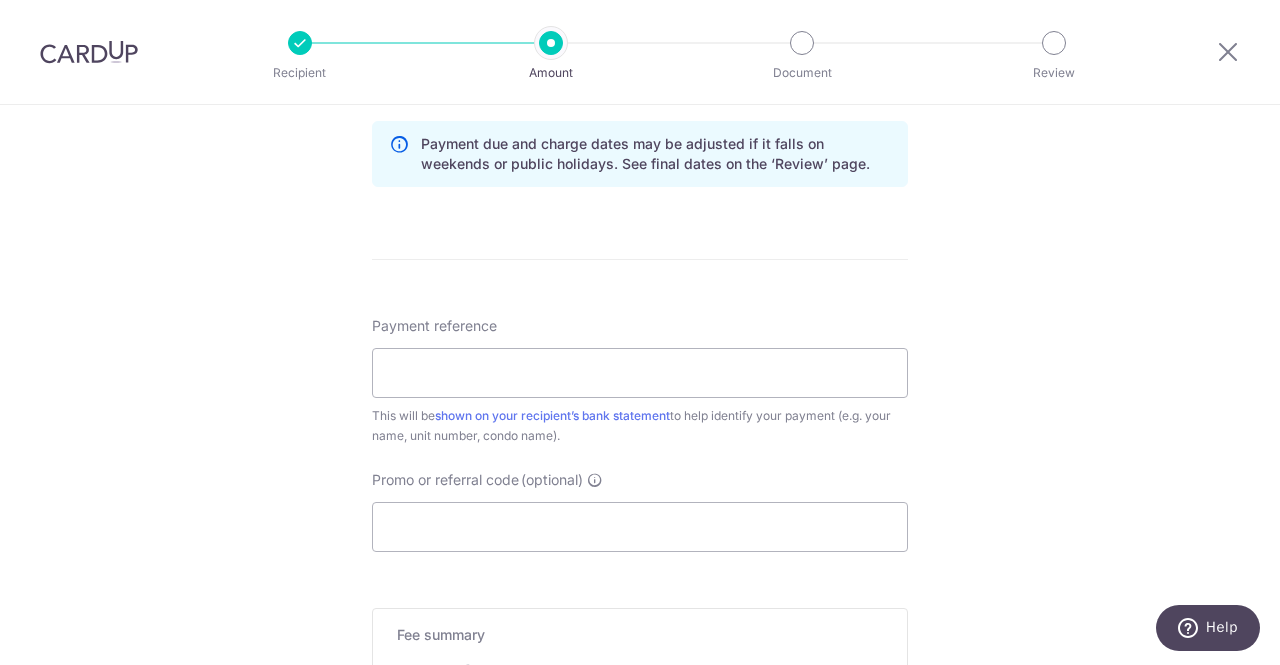 scroll, scrollTop: 1030, scrollLeft: 0, axis: vertical 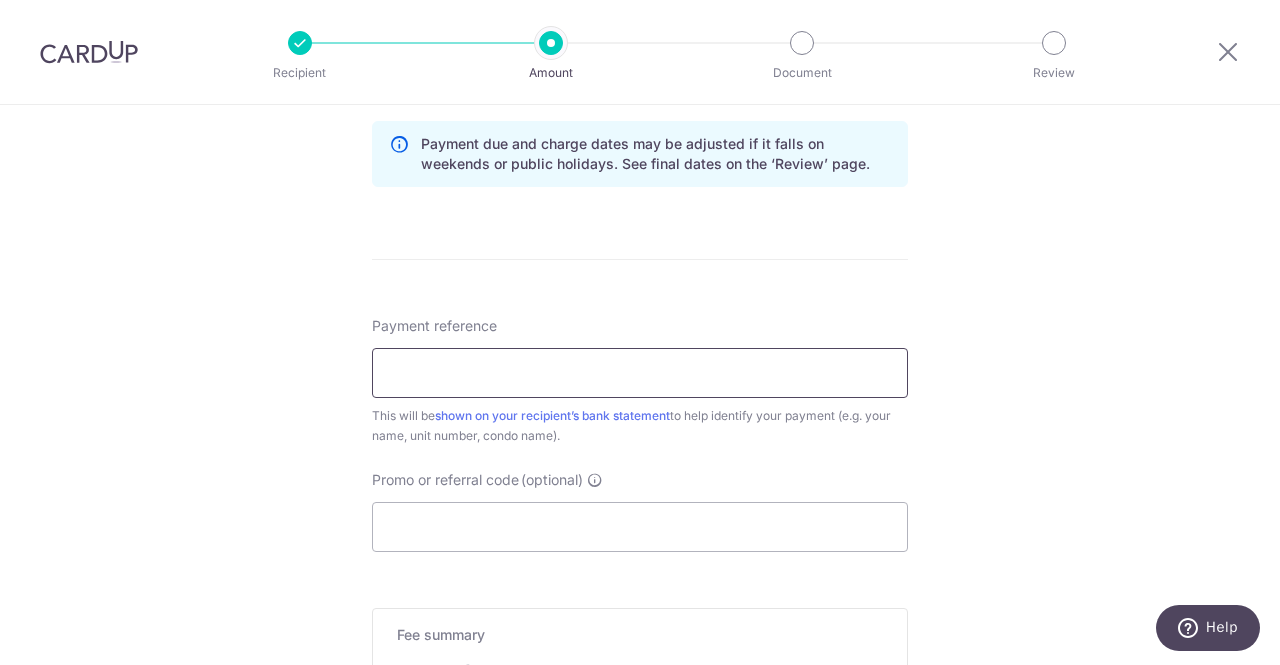 click on "Payment reference" at bounding box center [640, 373] 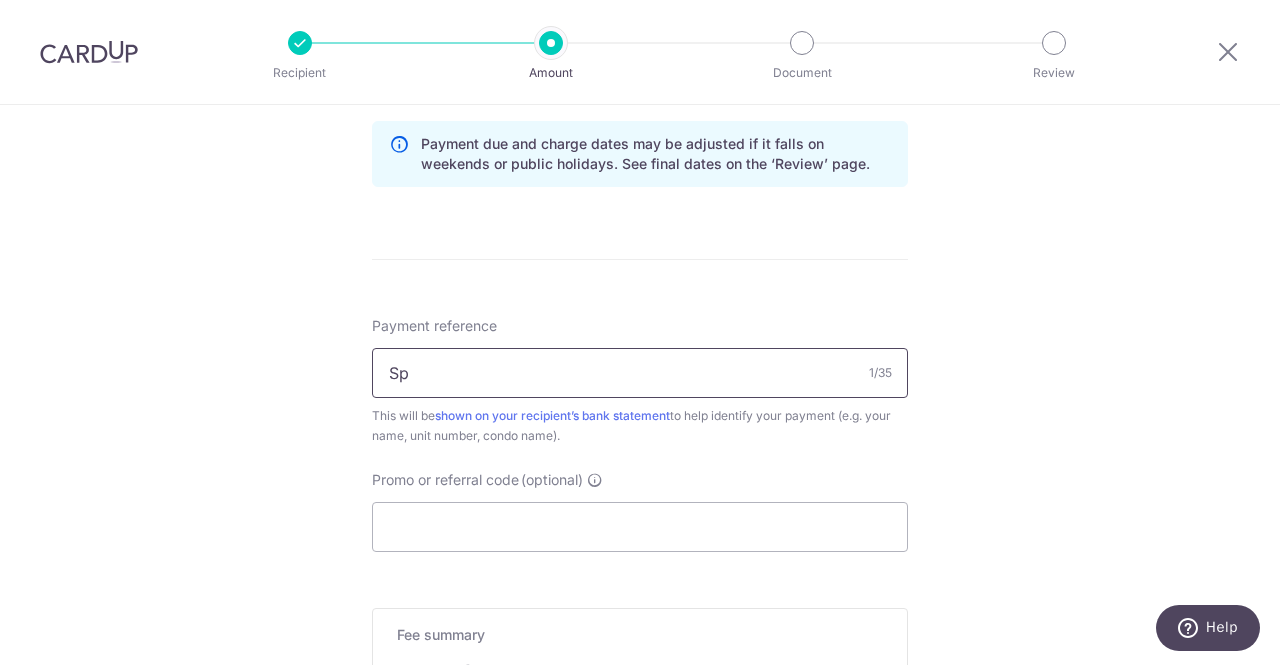 type on "S" 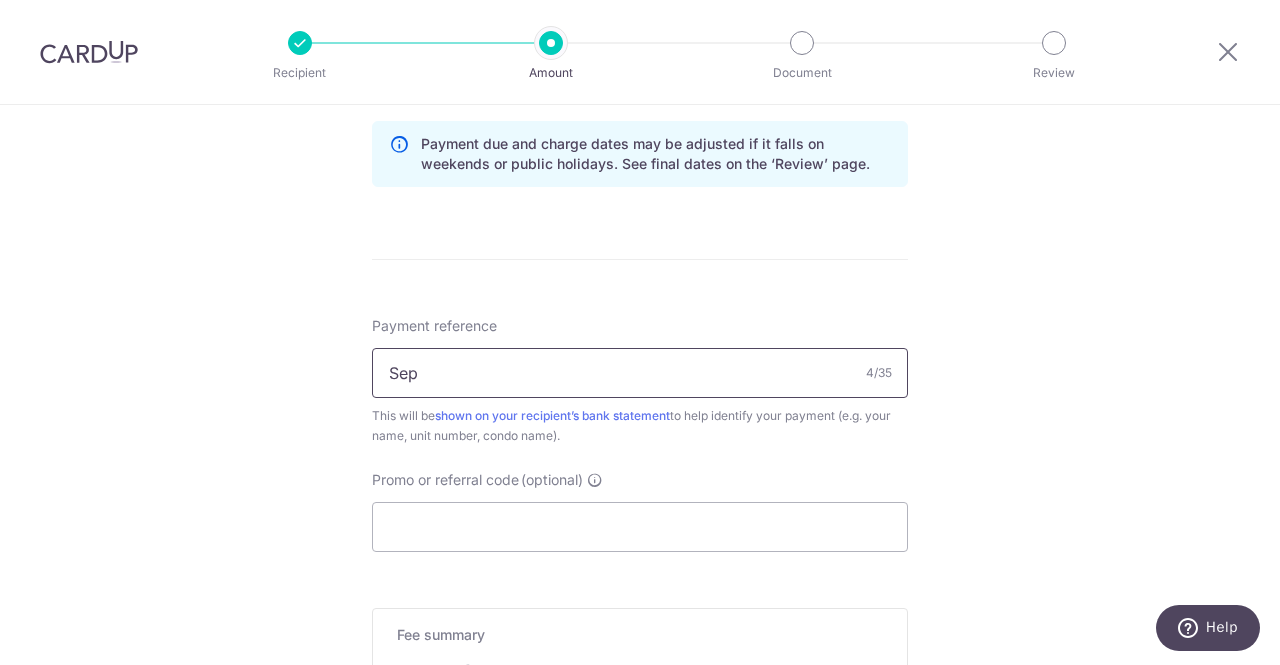type on "Sep rental" 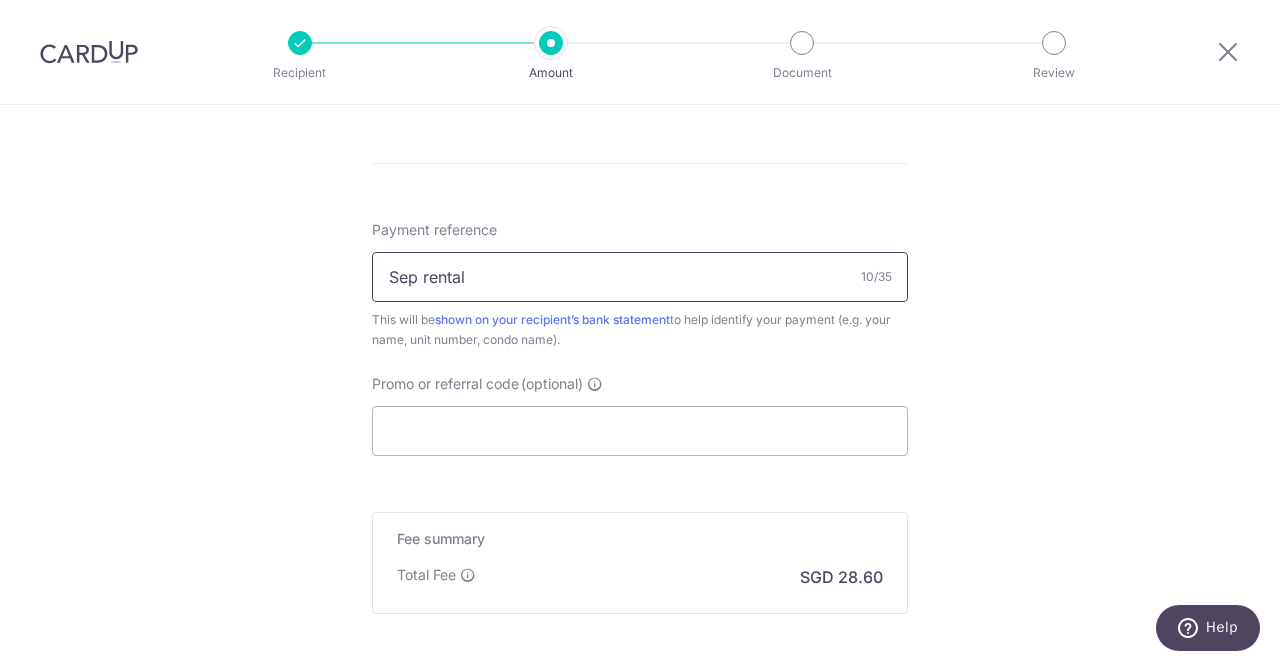 scroll, scrollTop: 1126, scrollLeft: 0, axis: vertical 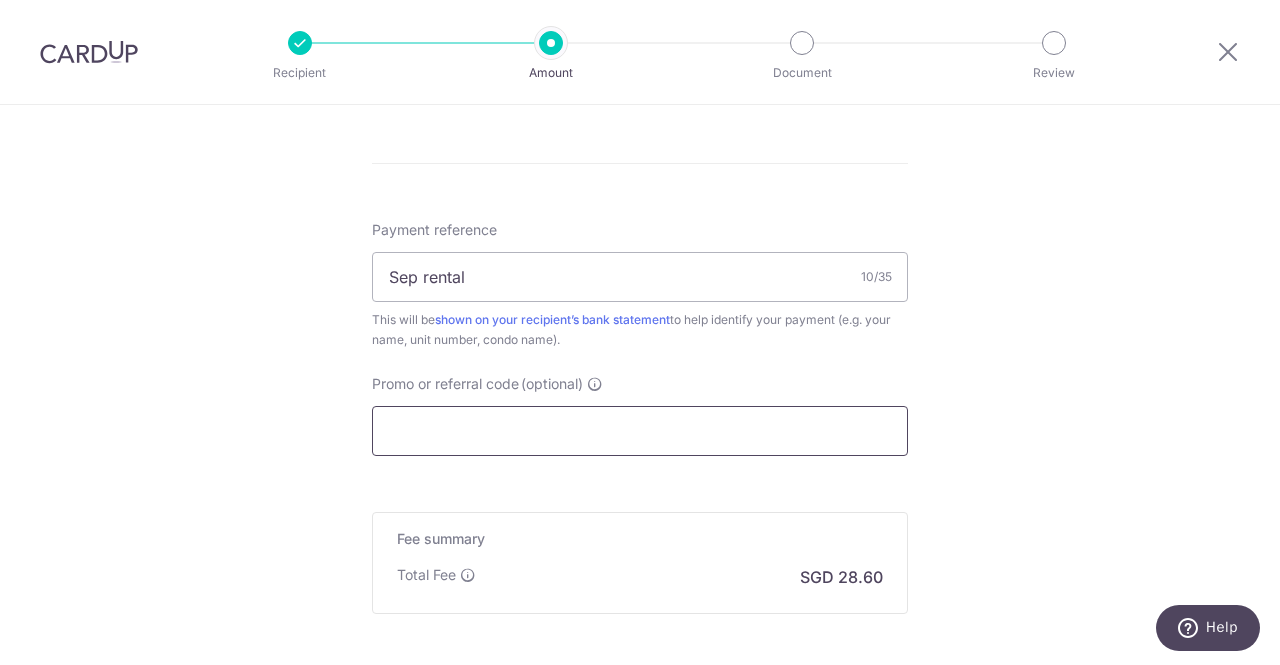 click on "Promo or referral code
(optional)" at bounding box center (640, 431) 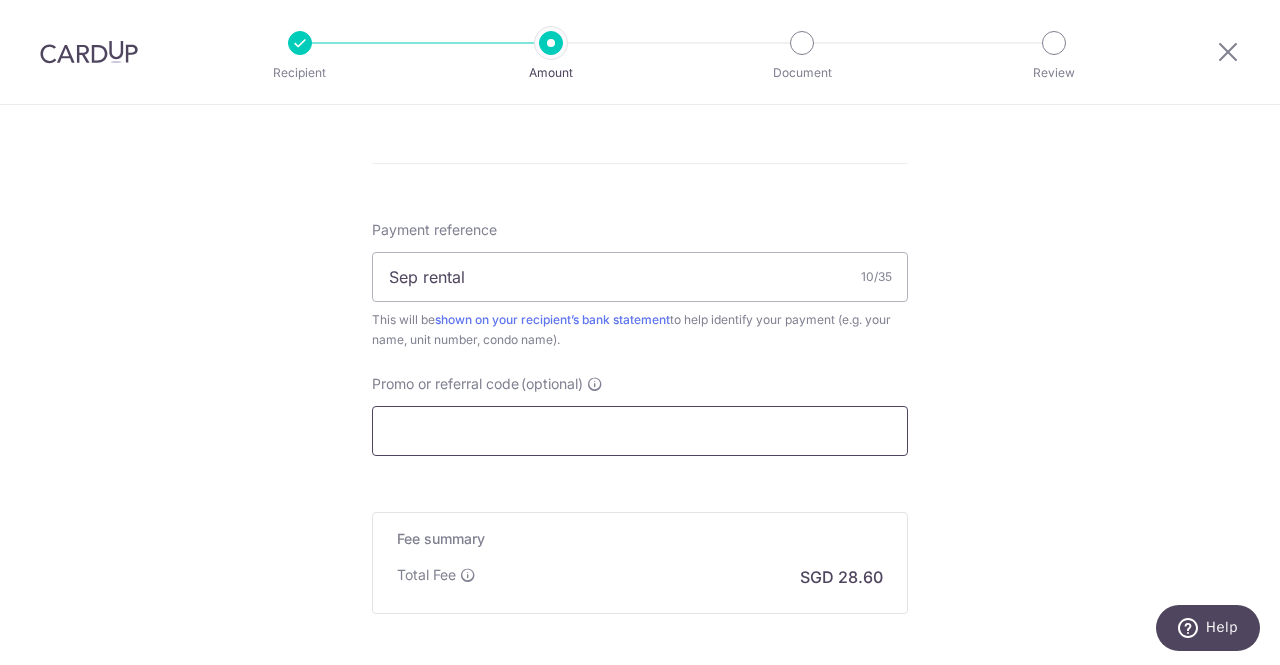 paste on "SAVERENT179" 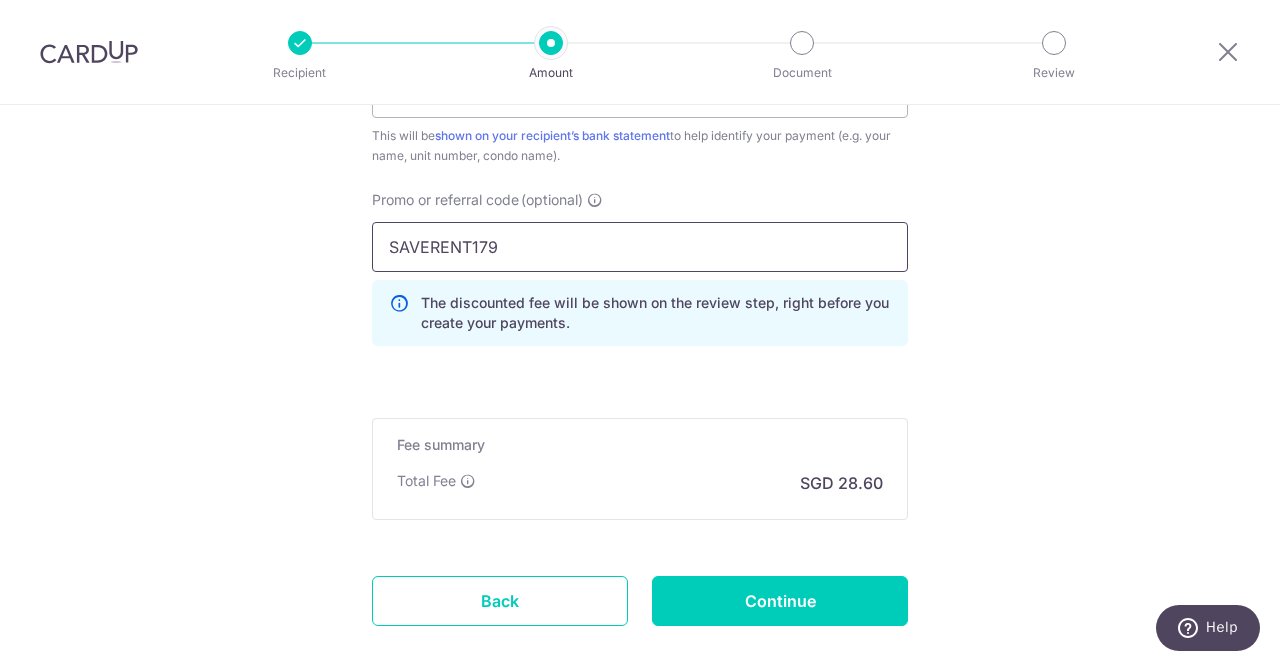 scroll, scrollTop: 1398, scrollLeft: 0, axis: vertical 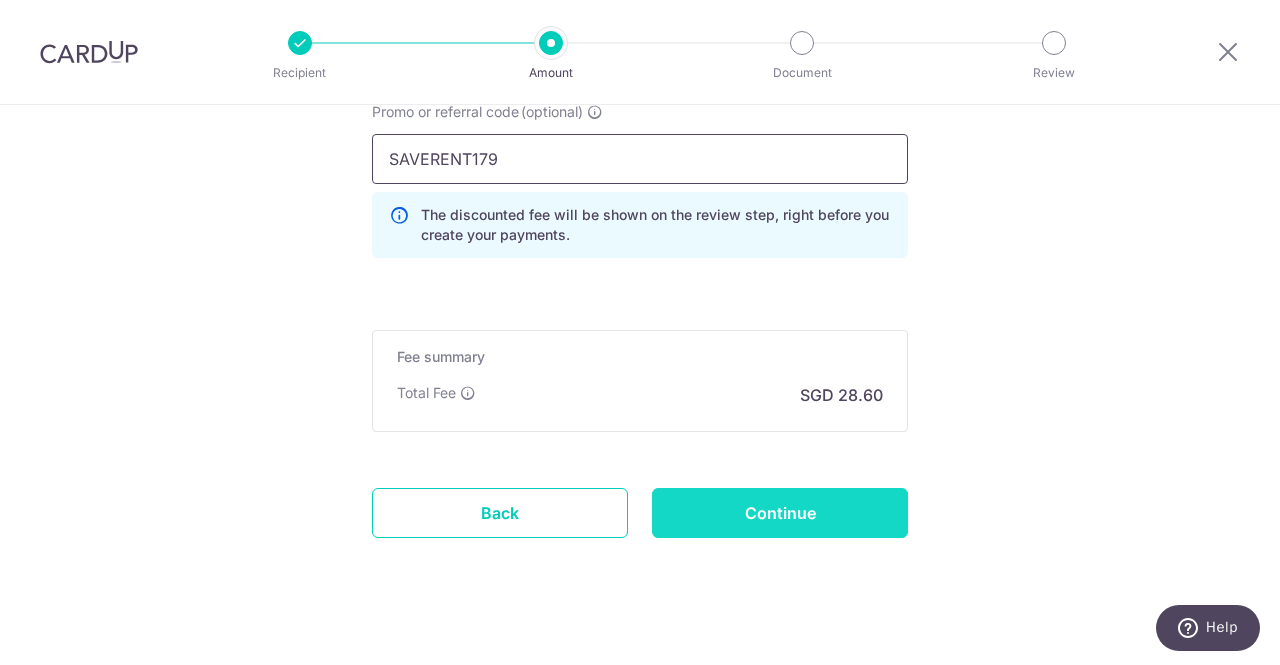 type on "SAVERENT179" 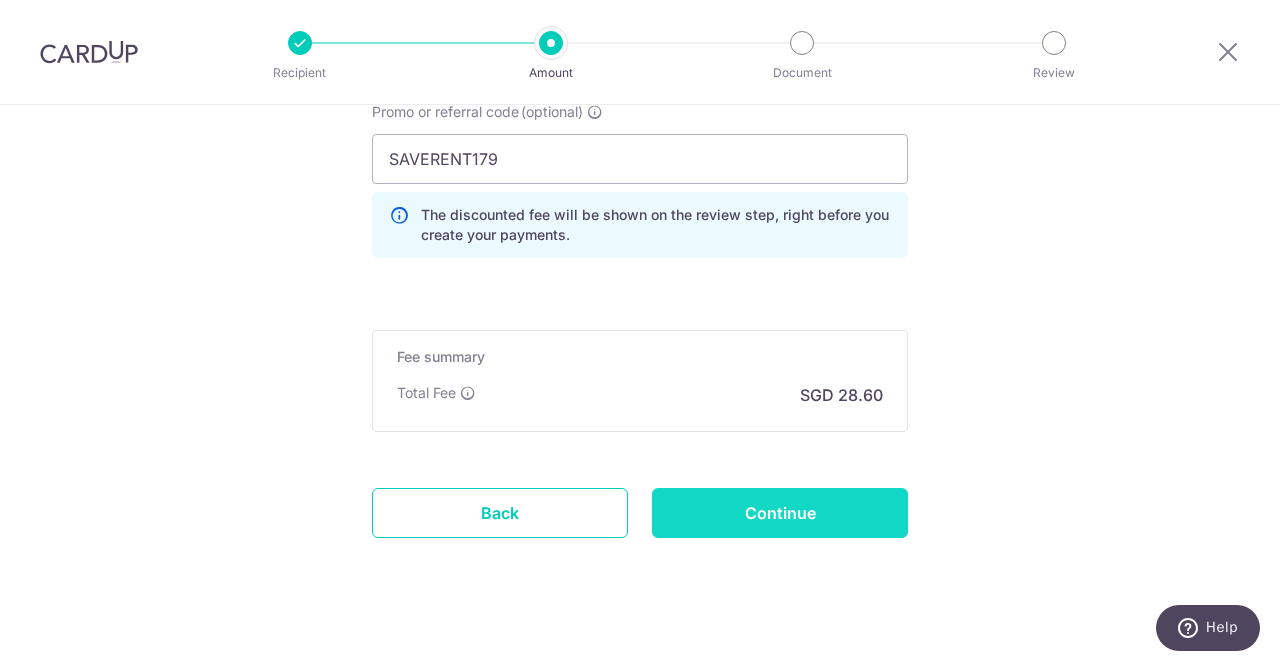click on "Continue" at bounding box center [780, 513] 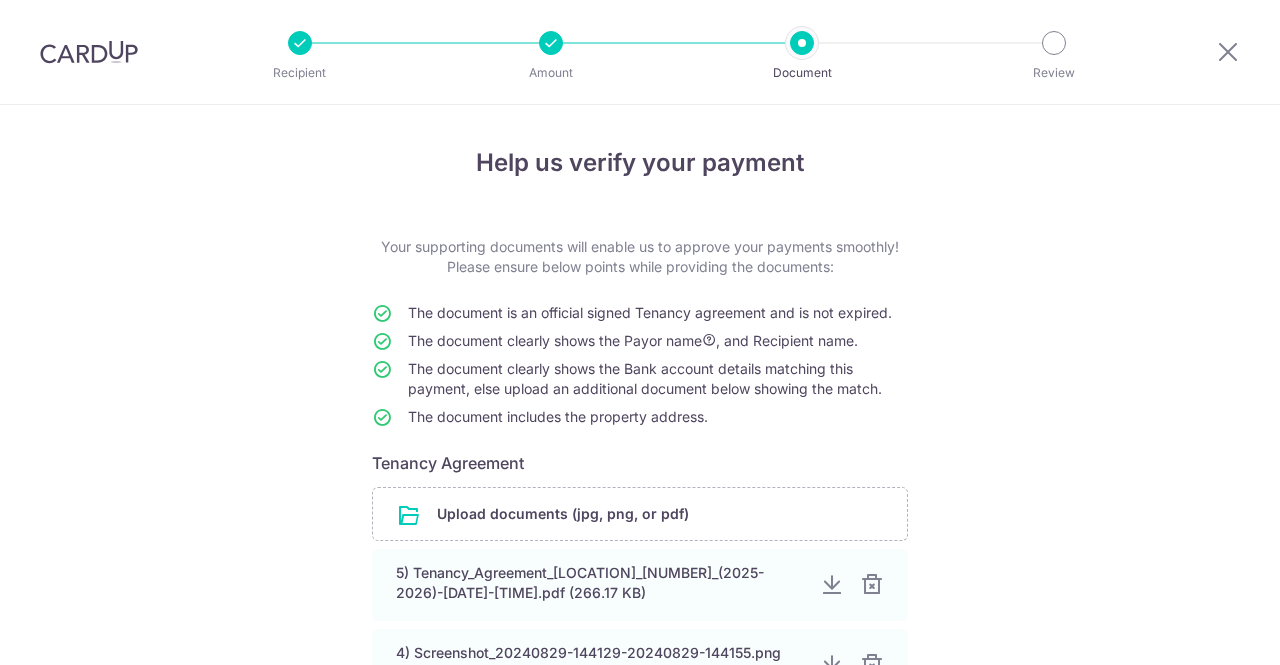 scroll, scrollTop: 0, scrollLeft: 0, axis: both 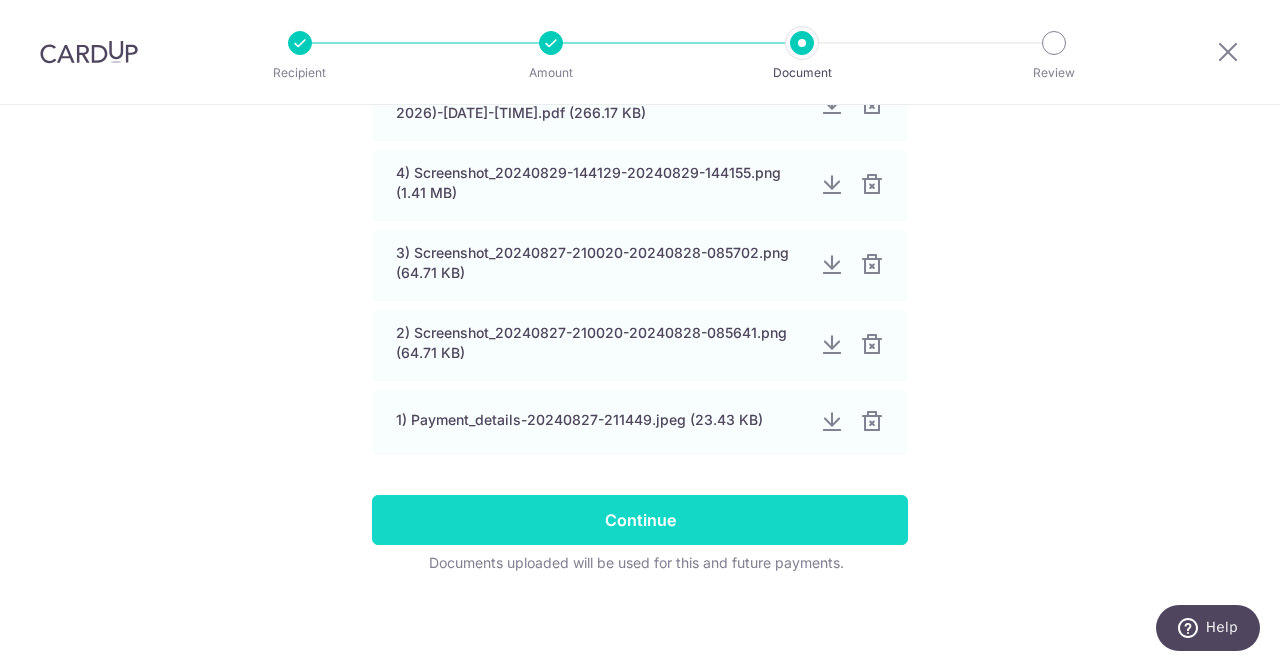 click on "Continue" at bounding box center (640, 520) 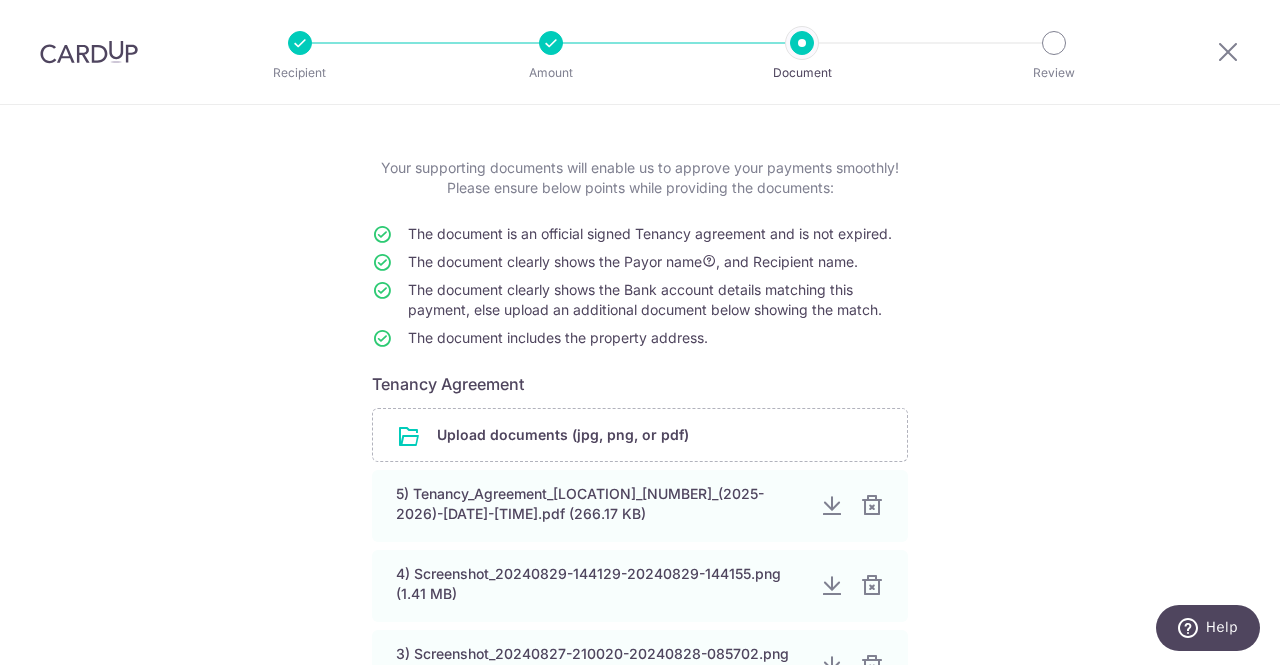 scroll, scrollTop: 80, scrollLeft: 0, axis: vertical 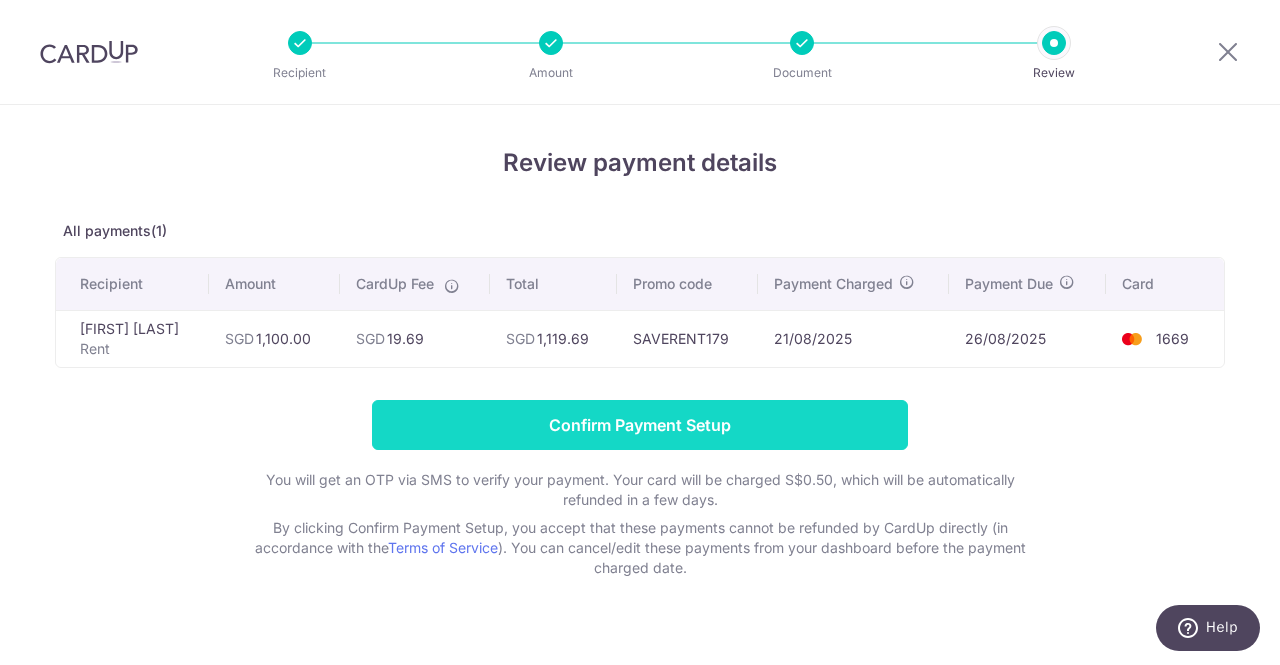 click on "Confirm Payment Setup" at bounding box center (640, 425) 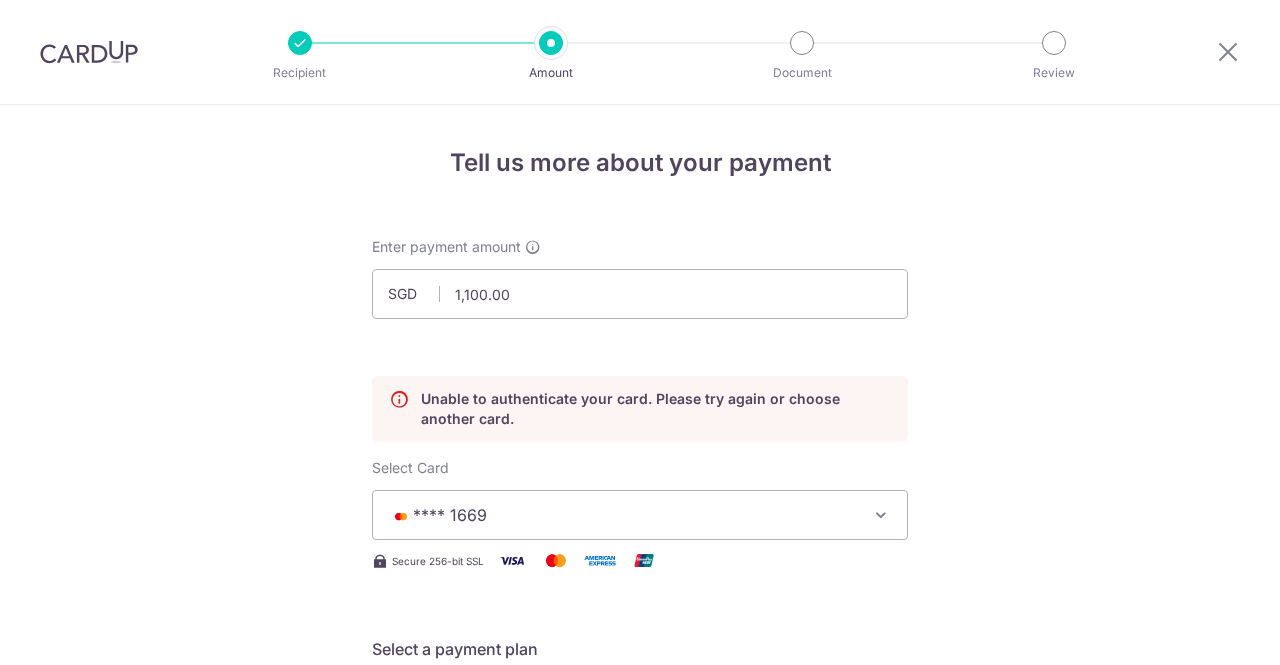 scroll, scrollTop: 0, scrollLeft: 0, axis: both 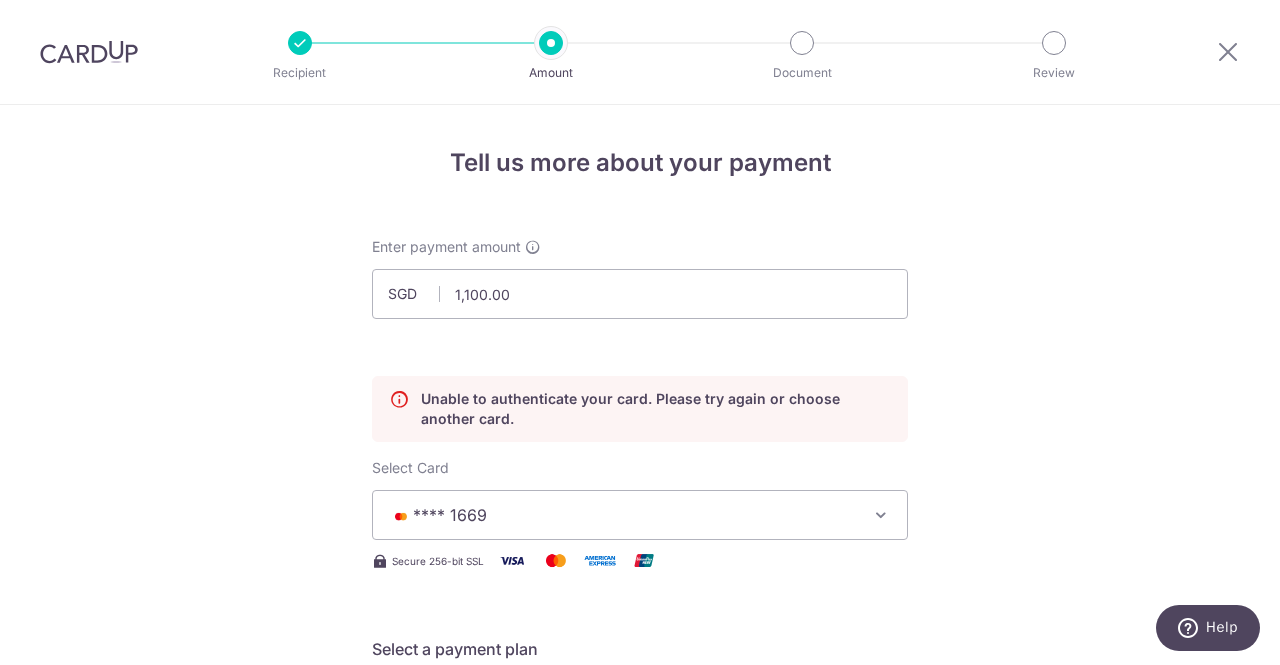 click on "**** 1669" at bounding box center [640, 515] 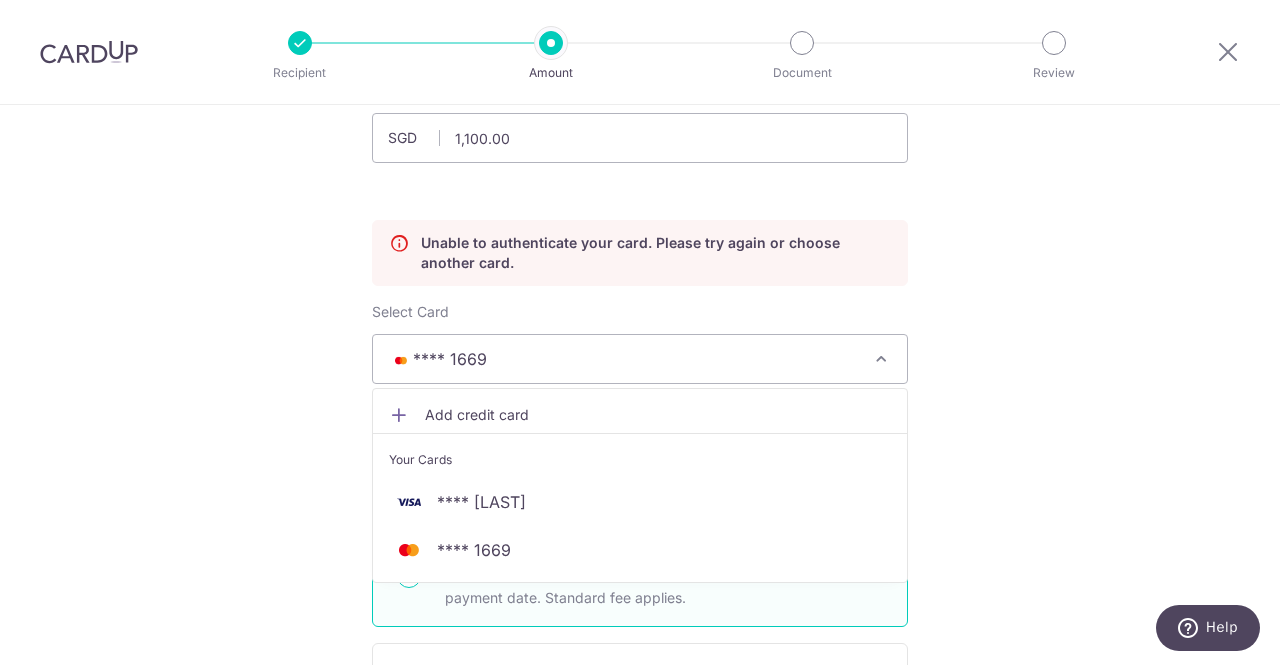 scroll, scrollTop: 159, scrollLeft: 0, axis: vertical 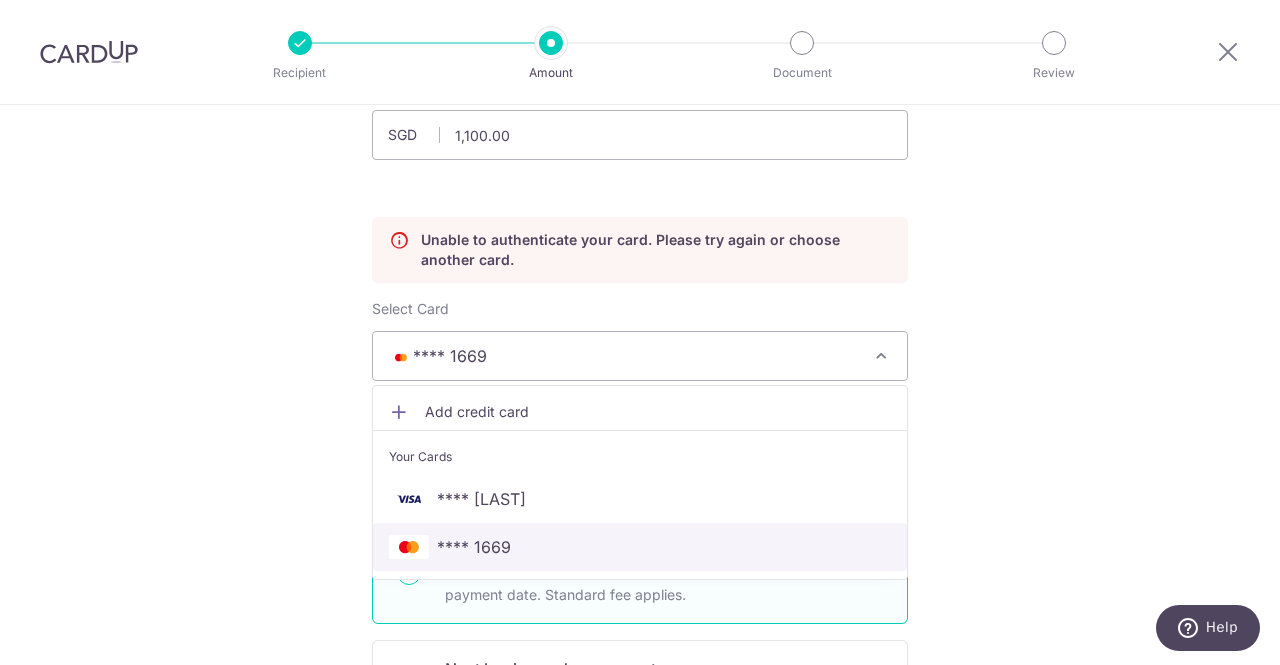 click on "**** 1669" at bounding box center [474, 547] 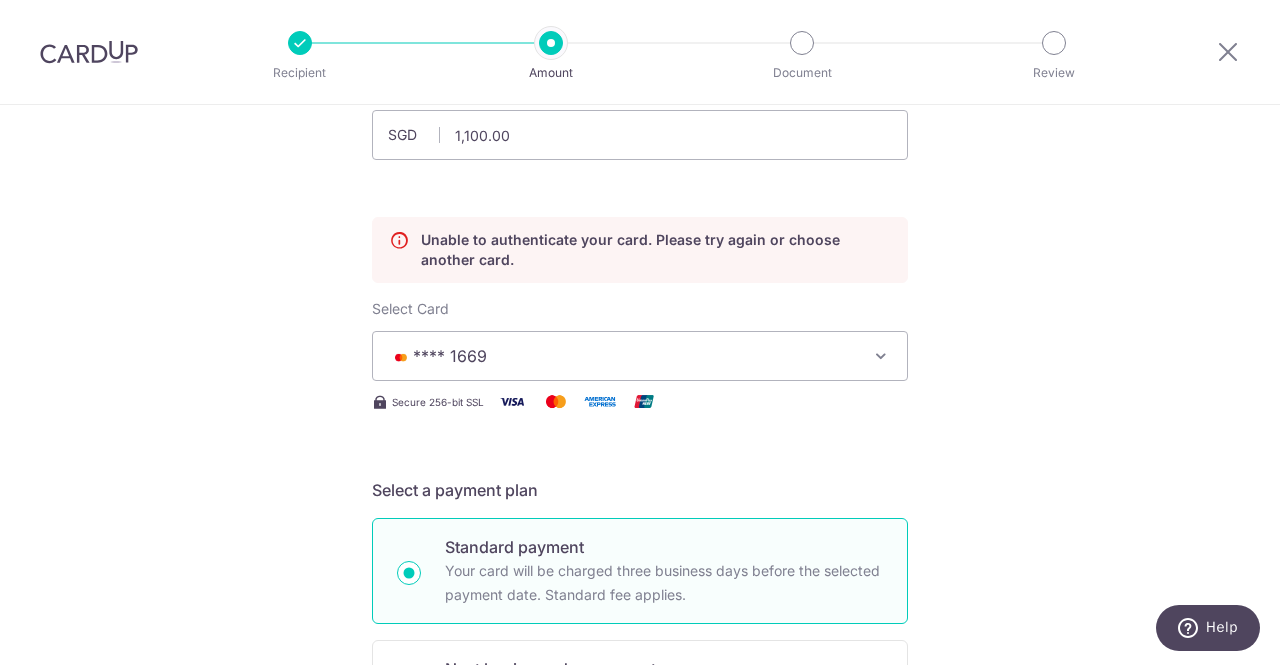 click on "**** 1669" at bounding box center [450, 356] 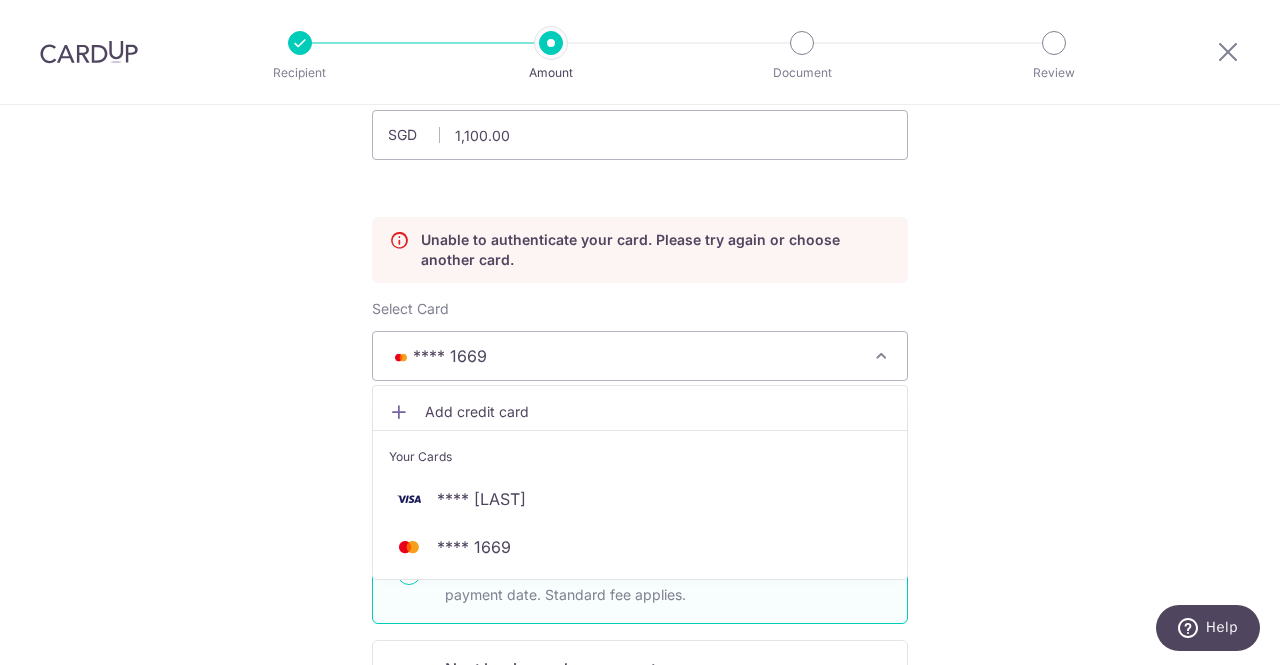click on "Add credit card" at bounding box center (640, 412) 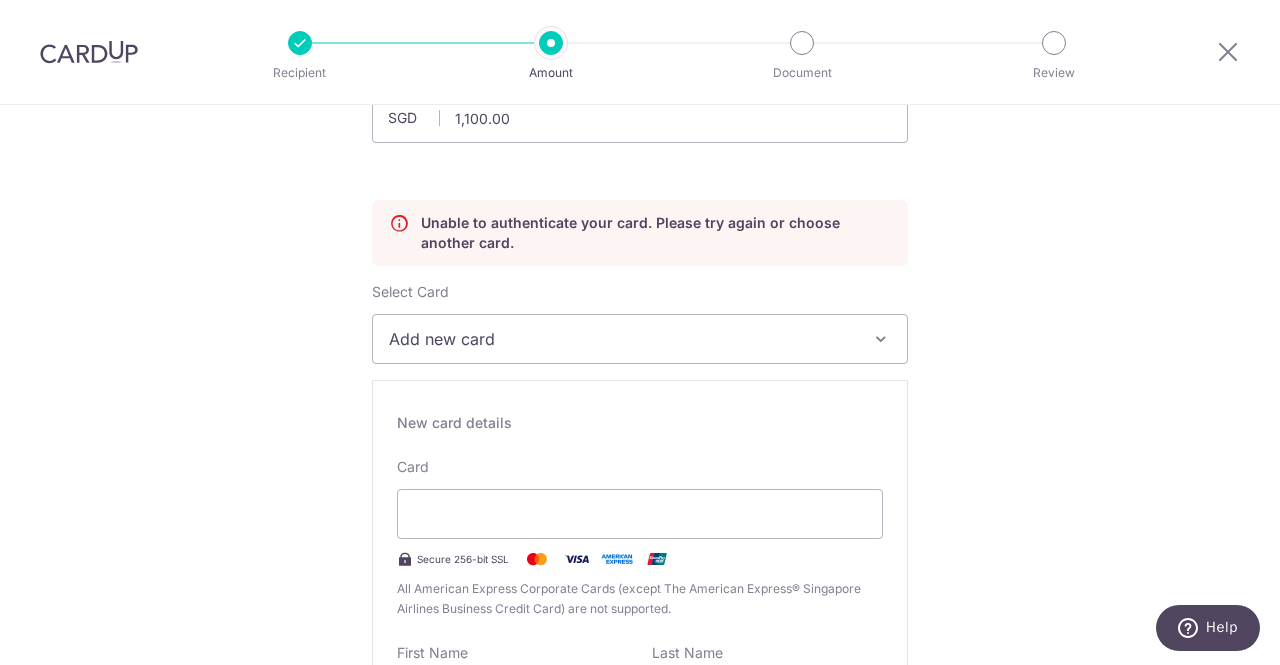 scroll, scrollTop: 175, scrollLeft: 0, axis: vertical 